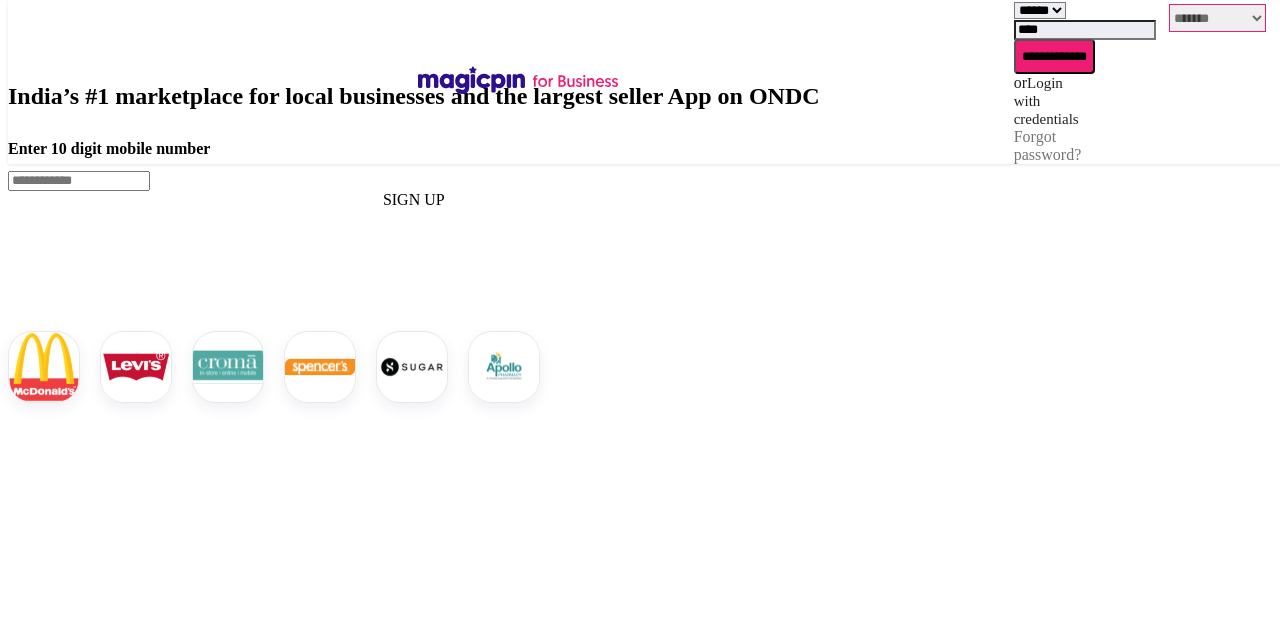 select on "*******" 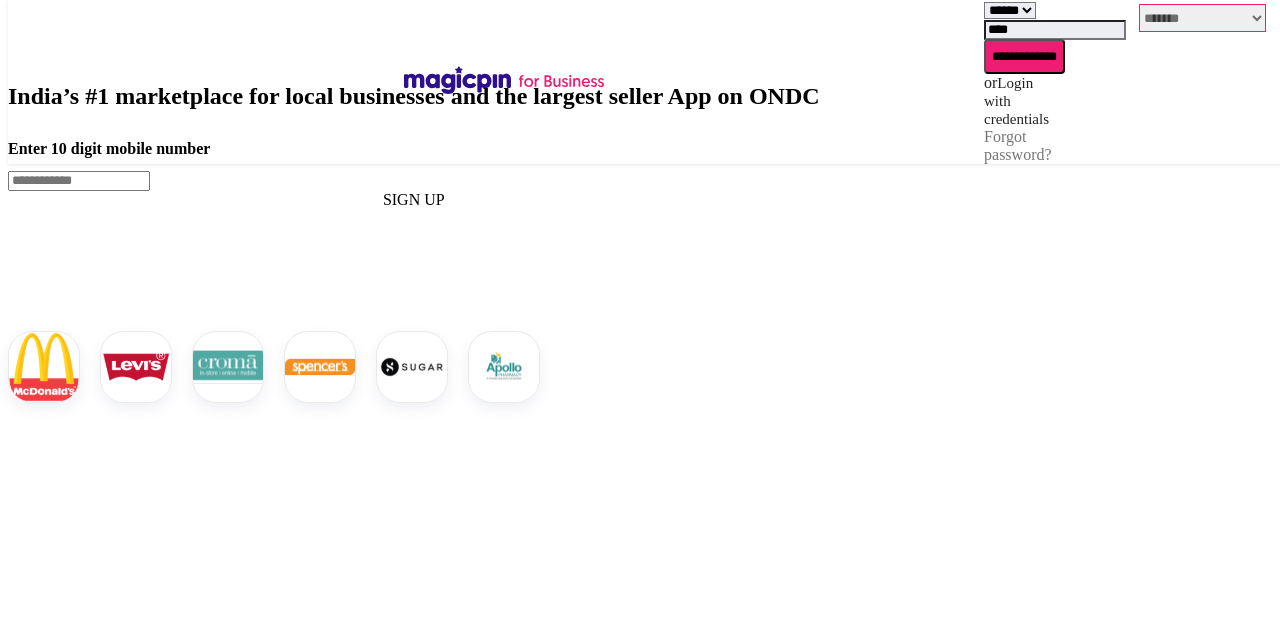 scroll, scrollTop: 0, scrollLeft: 0, axis: both 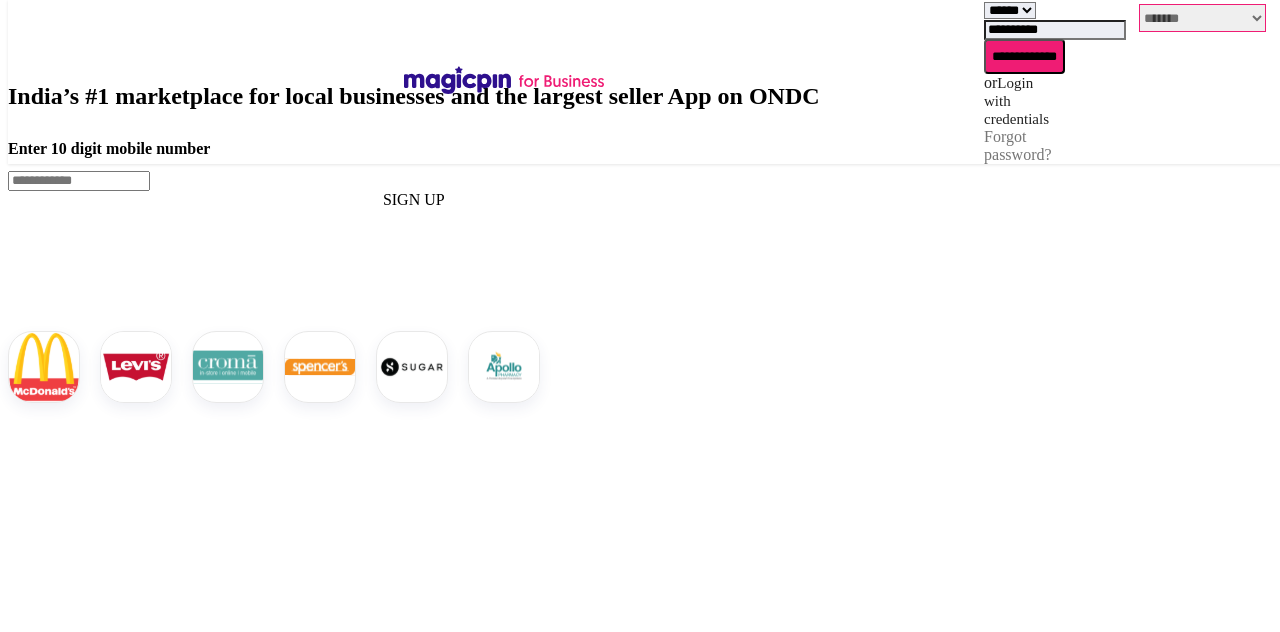 type on "**********" 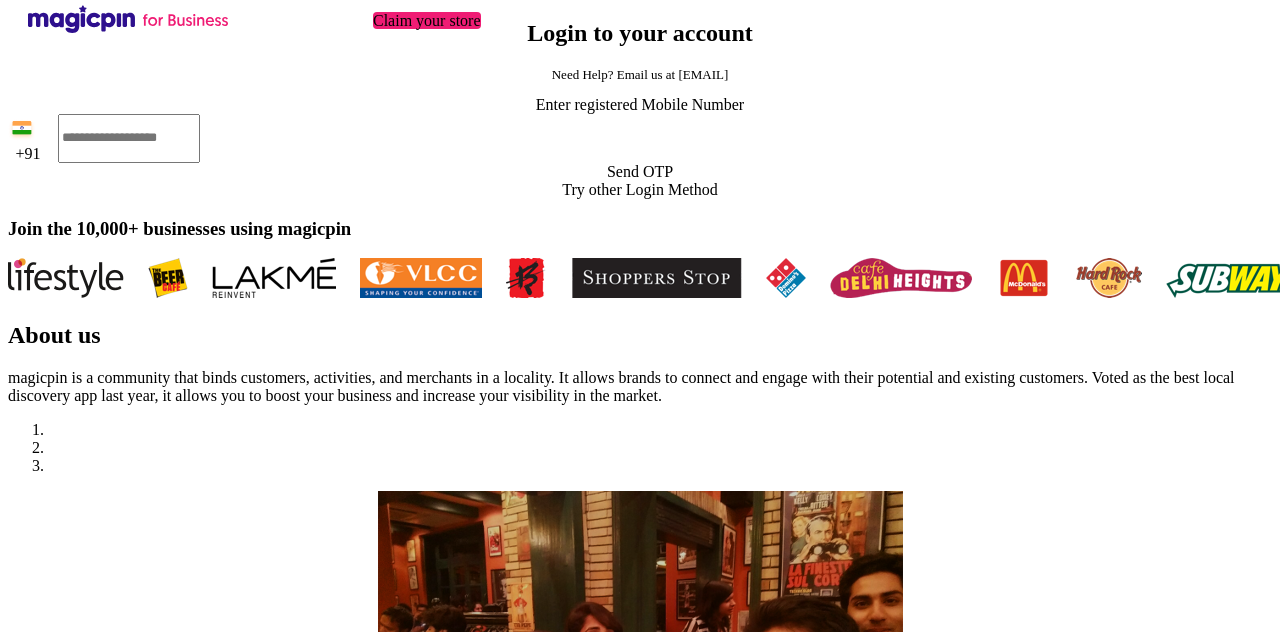 click on "Send OTP" at bounding box center (640, 172) 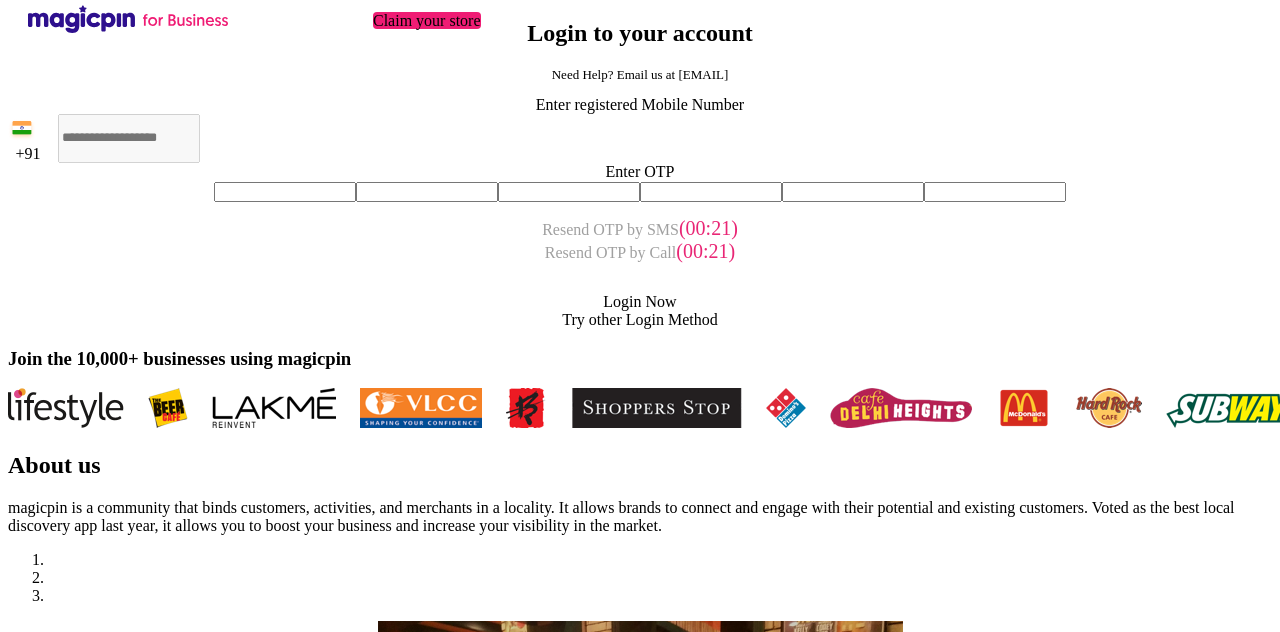 click at bounding box center [285, 192] 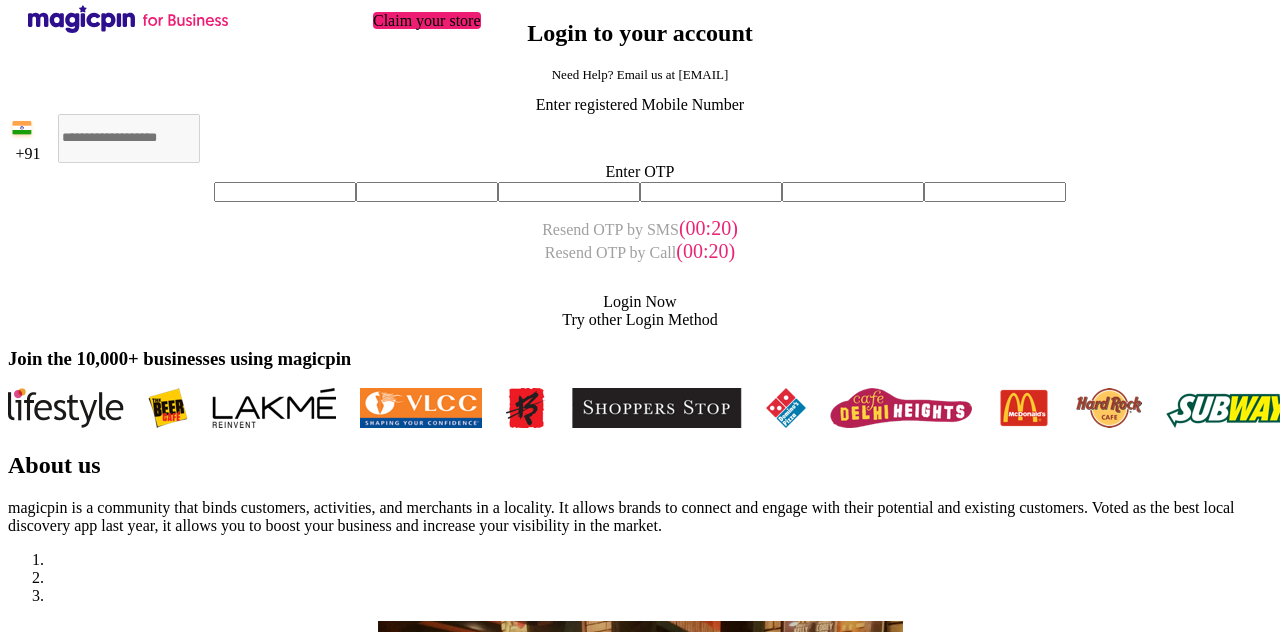 type on "*" 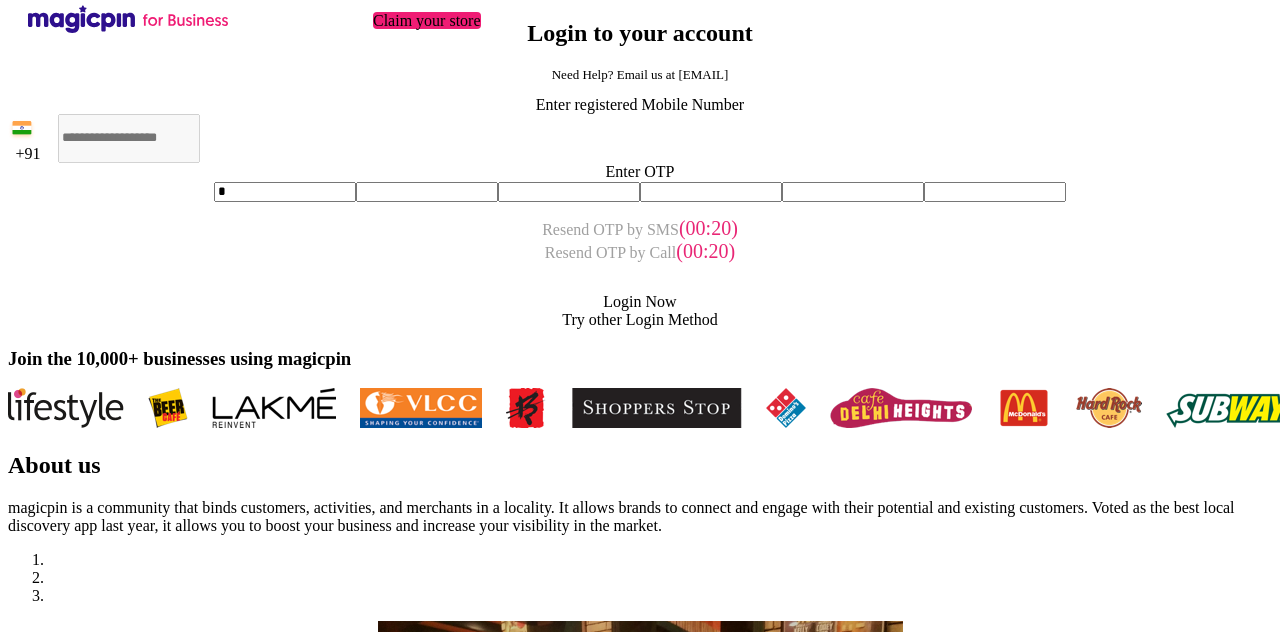 type on "*" 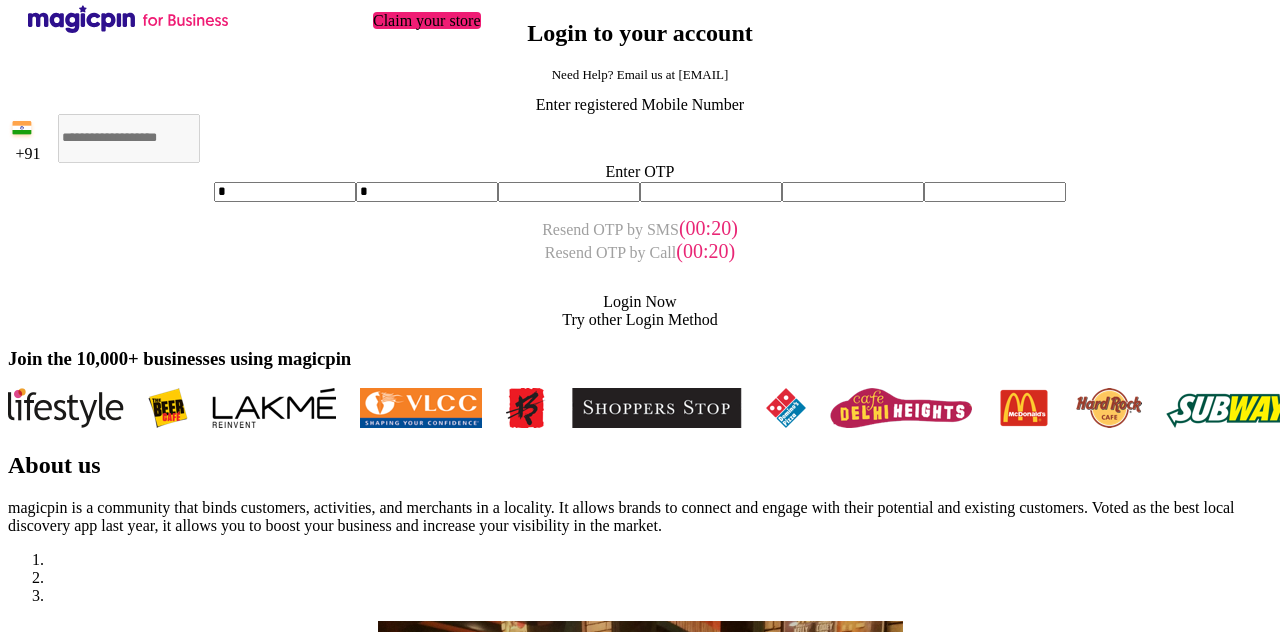 type on "*" 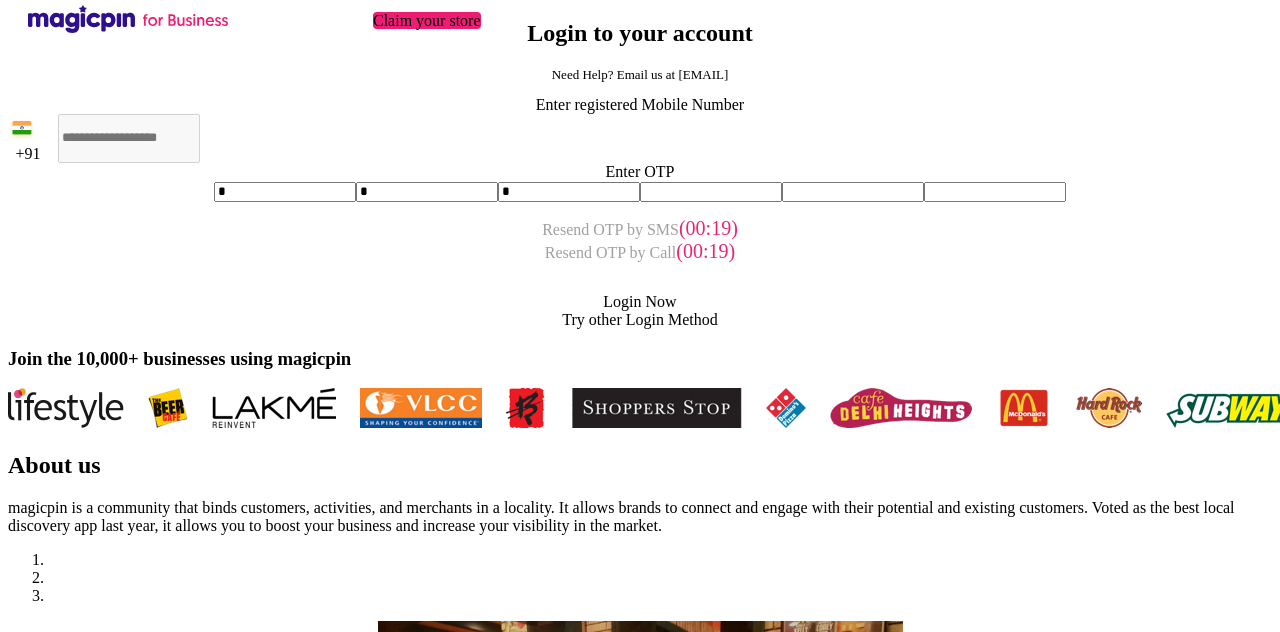 type on "*" 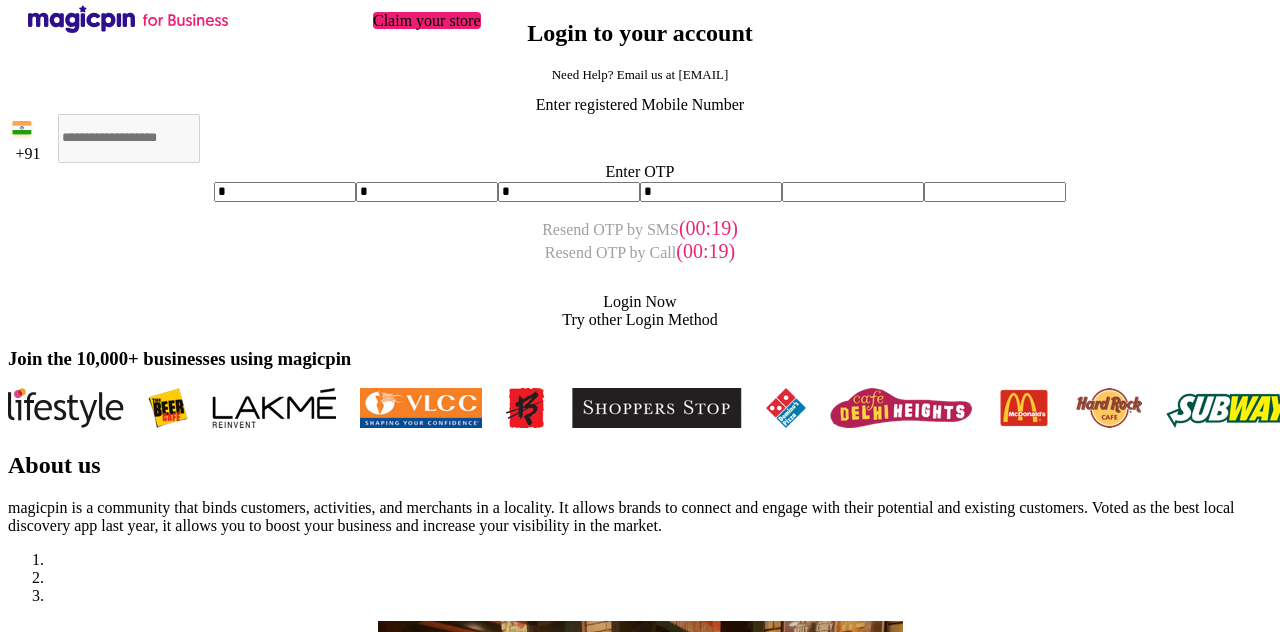 type on "*" 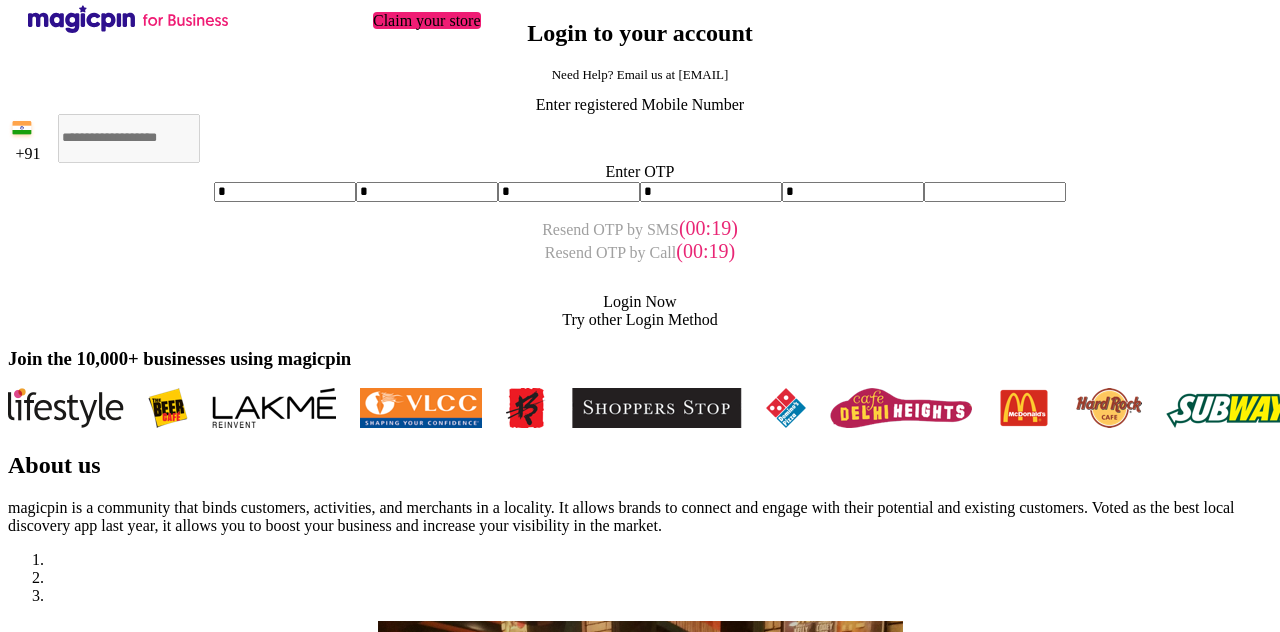 type on "*" 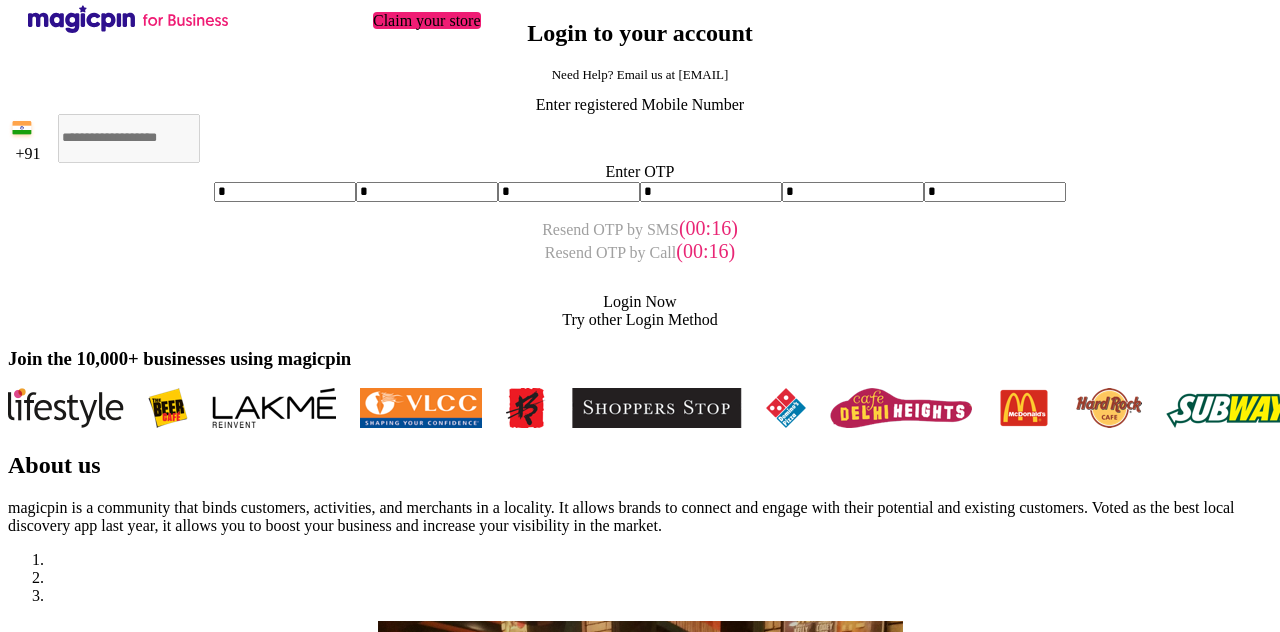 click on "Login Now" at bounding box center [640, 302] 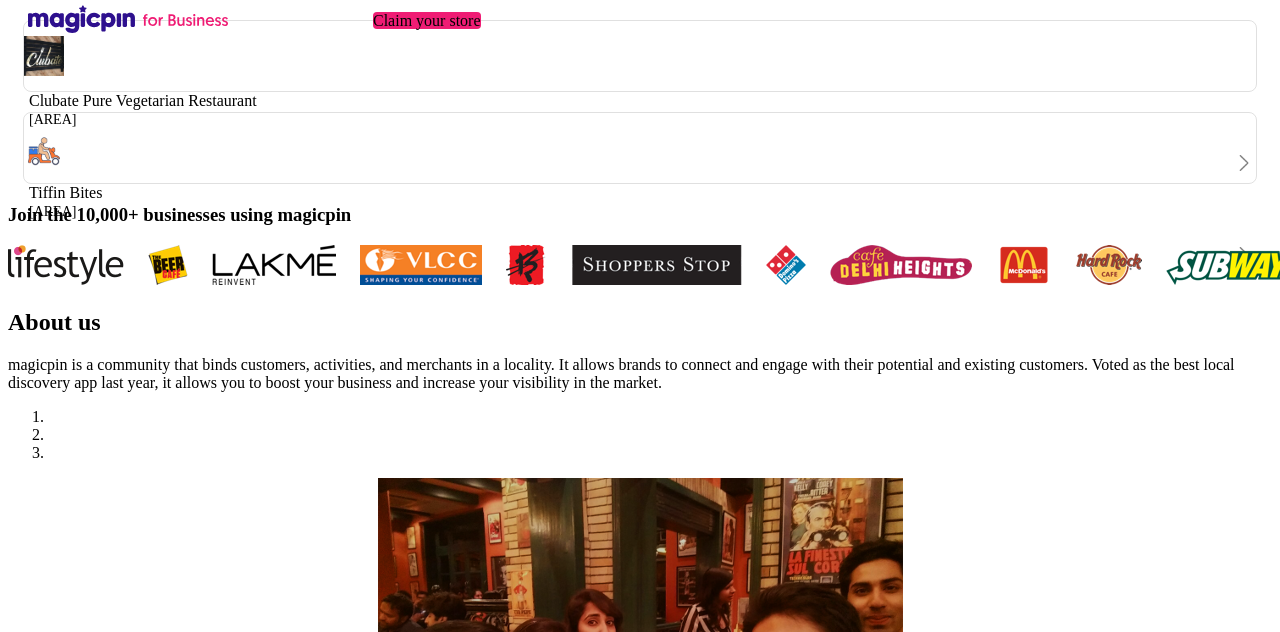 click at bounding box center (1244, 163) 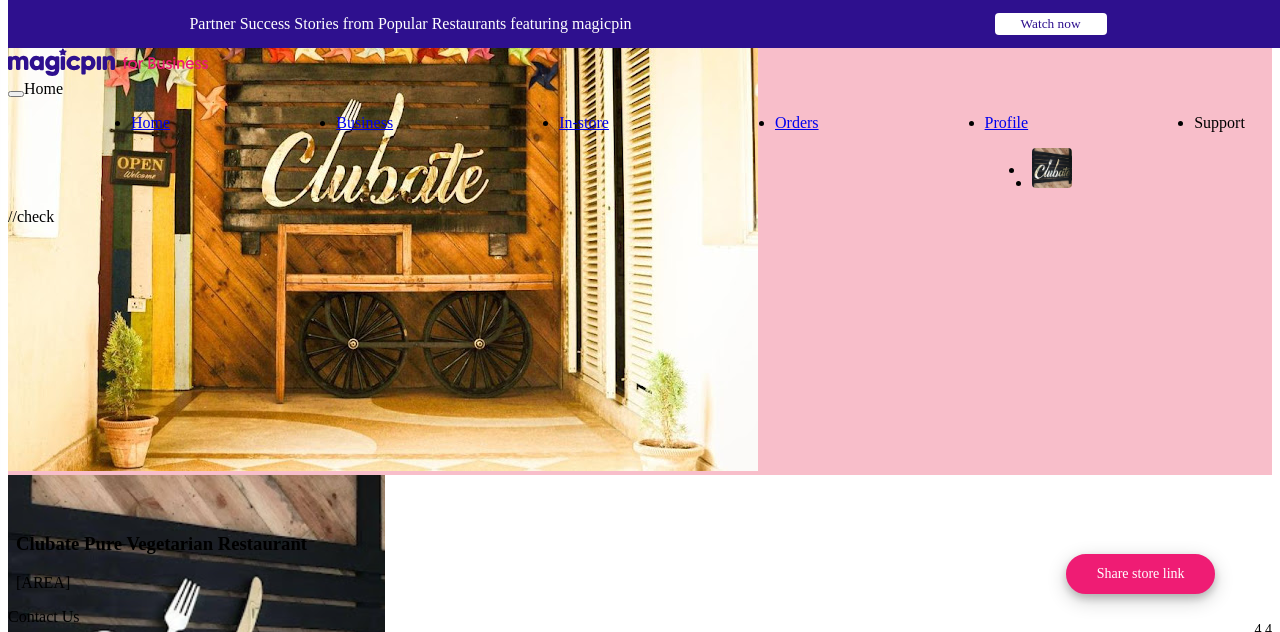 scroll, scrollTop: 1, scrollLeft: 1, axis: both 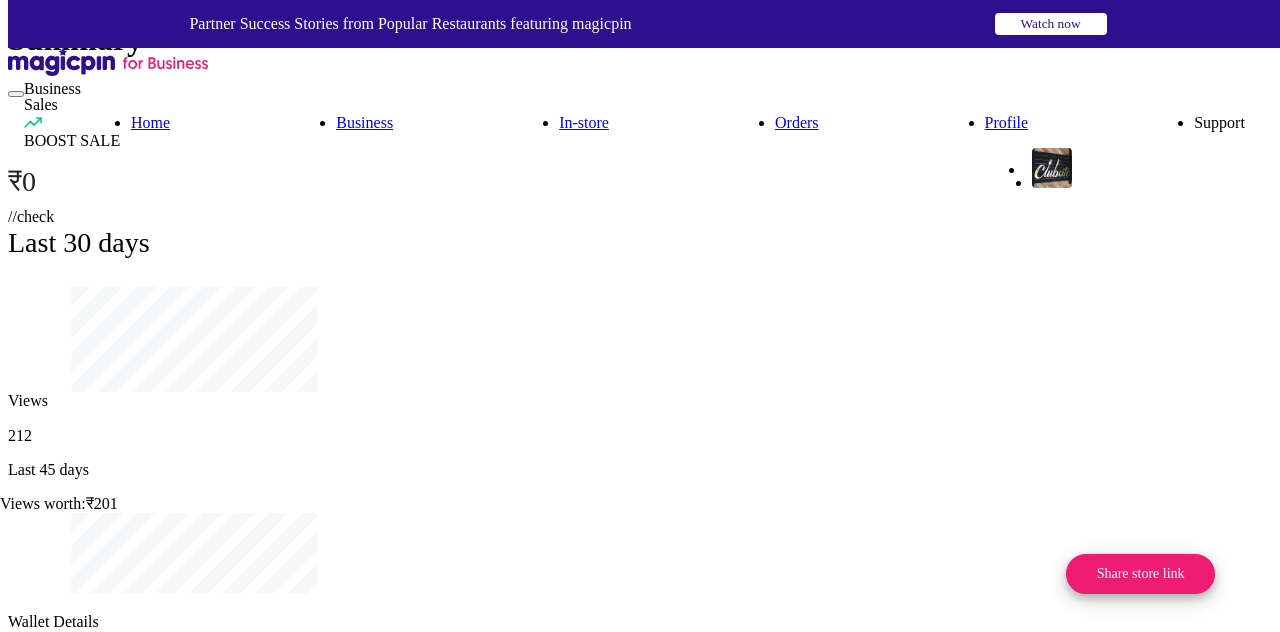 click on "Summary Sales BOOST SALE ₹0 Last 30 days Views 212 Last 45 days Views worth:  ₹201 Wallet Details Marketing Live Summary ₹0 Your Account Balance Understand my commercials last 45 days Marketing & Conversion Funnel Views Clicks Transactions 212 7 0 3.3 % Click through rate 0.0 % Conversion rate Marketing activity done by magicpin last 45 days 212 Views on your store 0 New Call clicks on your store ₹ 0 Cashback for your store 7 Clicks on your store Add any 3 competitors You   Business last 30 days Sales Orders day date week month year ₹0 Cash transaction ₹0 Vouchers ₹0 Delivery business ₹0 Magicpay business [DATE] [DATE] [DATE] [DATE] [DATE] [DATE] [DATE] [DATE] [DATE] [DATE] [DATE] [DATE] [DATE] [DATE] [DATE] [DATE] date Cash business ₹ voucher business ₹ Delivery business ₹ Magicpay business ₹ [DATE] 0 0 0 0 [DATE] 0 0 0 0 [DATE] 0 0 0 0 [DATE] 0 0 0 0 [DATE] 0 0 0 0 [DATE] 0 0 0 0 0" at bounding box center (640, 3263) 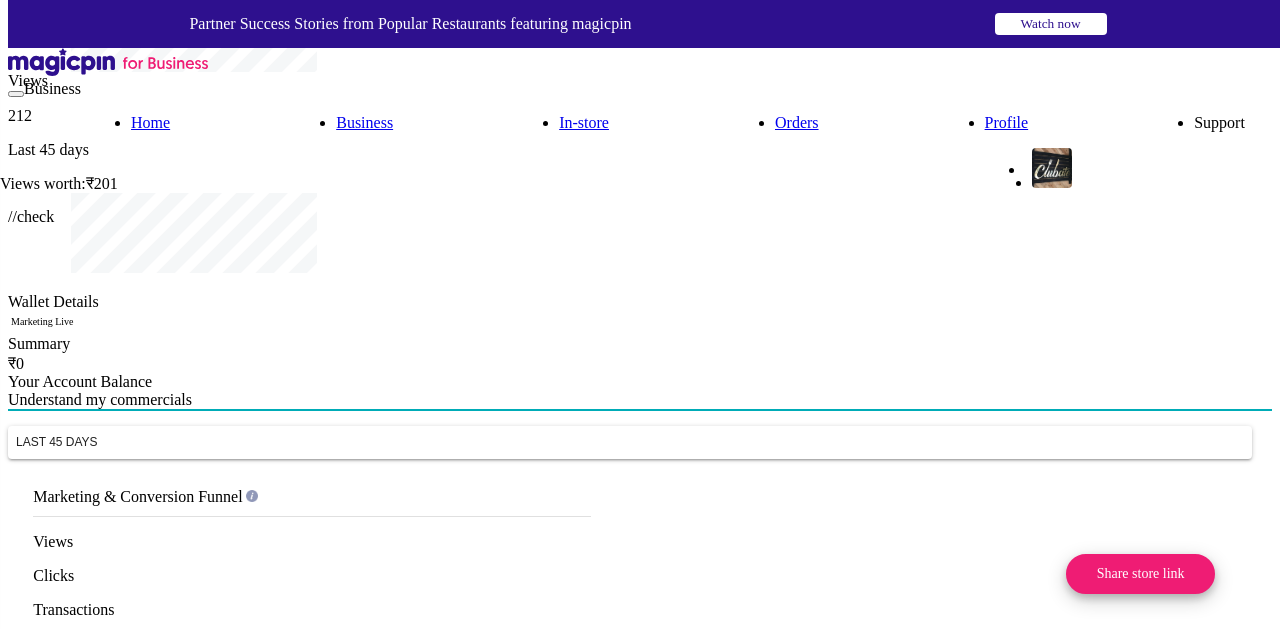 scroll, scrollTop: 280, scrollLeft: 0, axis: vertical 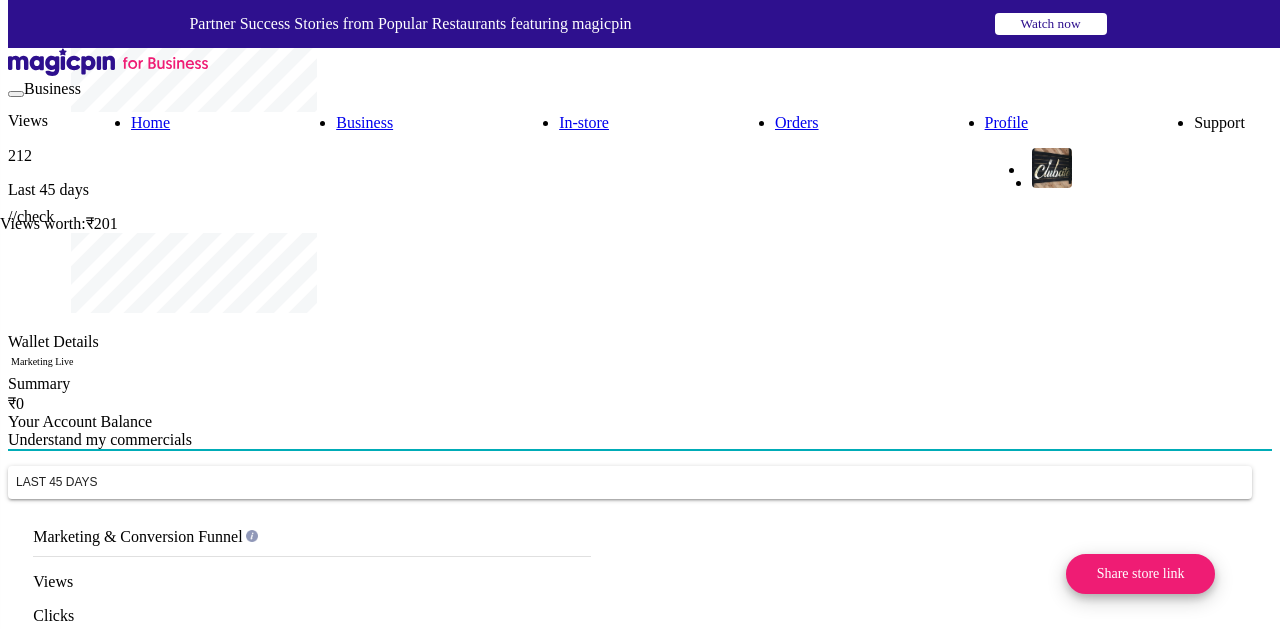 click on "Claim Rewards" at bounding box center [61, 2897] 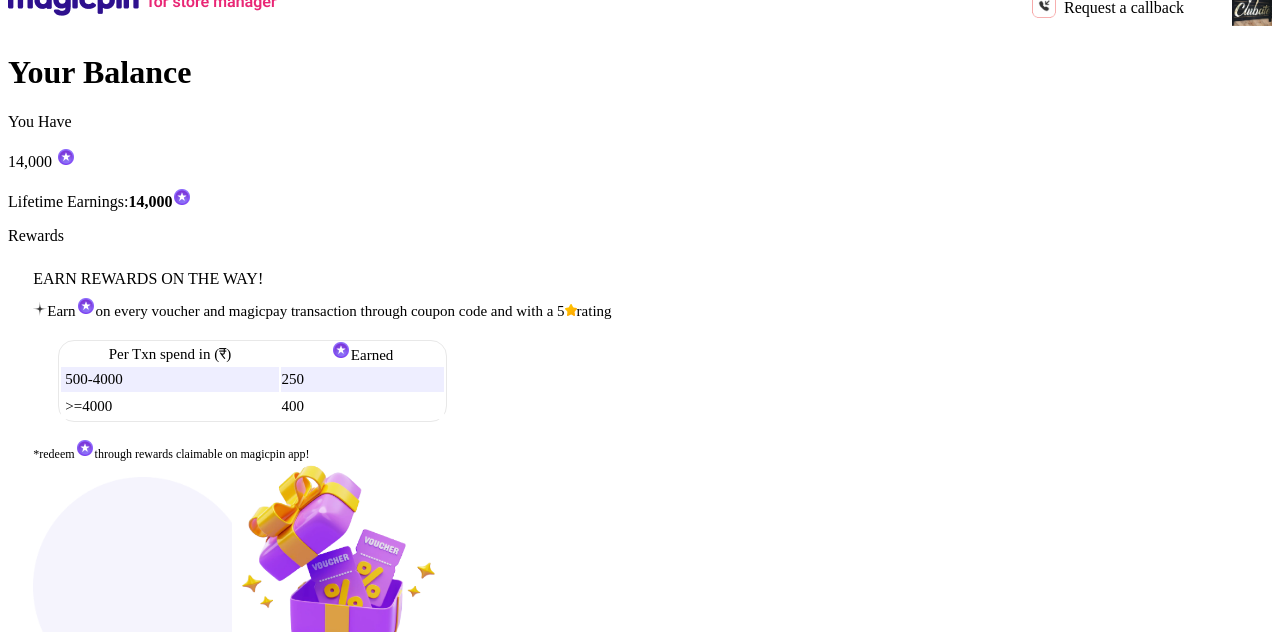 scroll, scrollTop: 0, scrollLeft: 0, axis: both 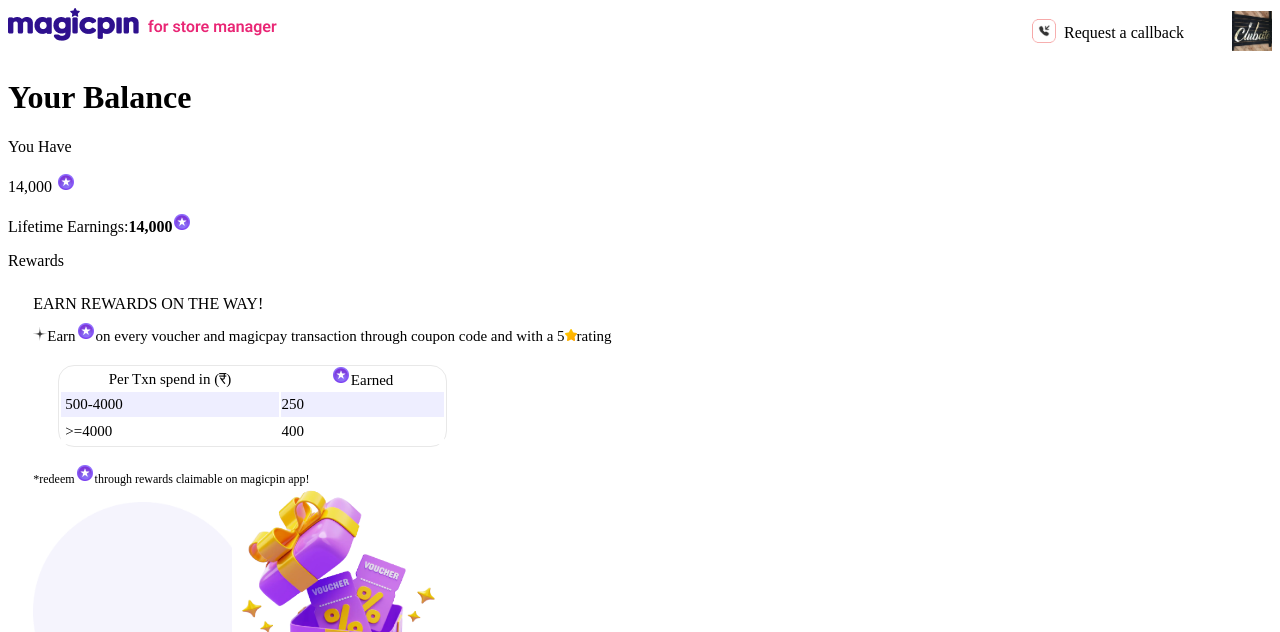 click at bounding box center [1252, 31] 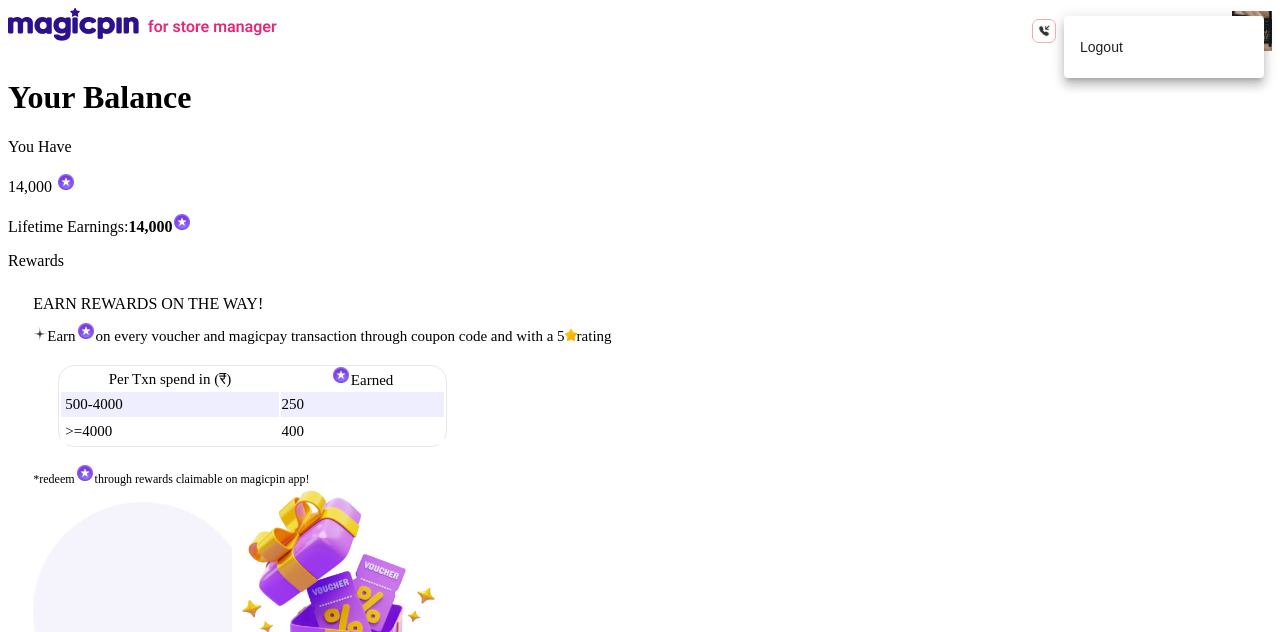 click at bounding box center [640, 316] 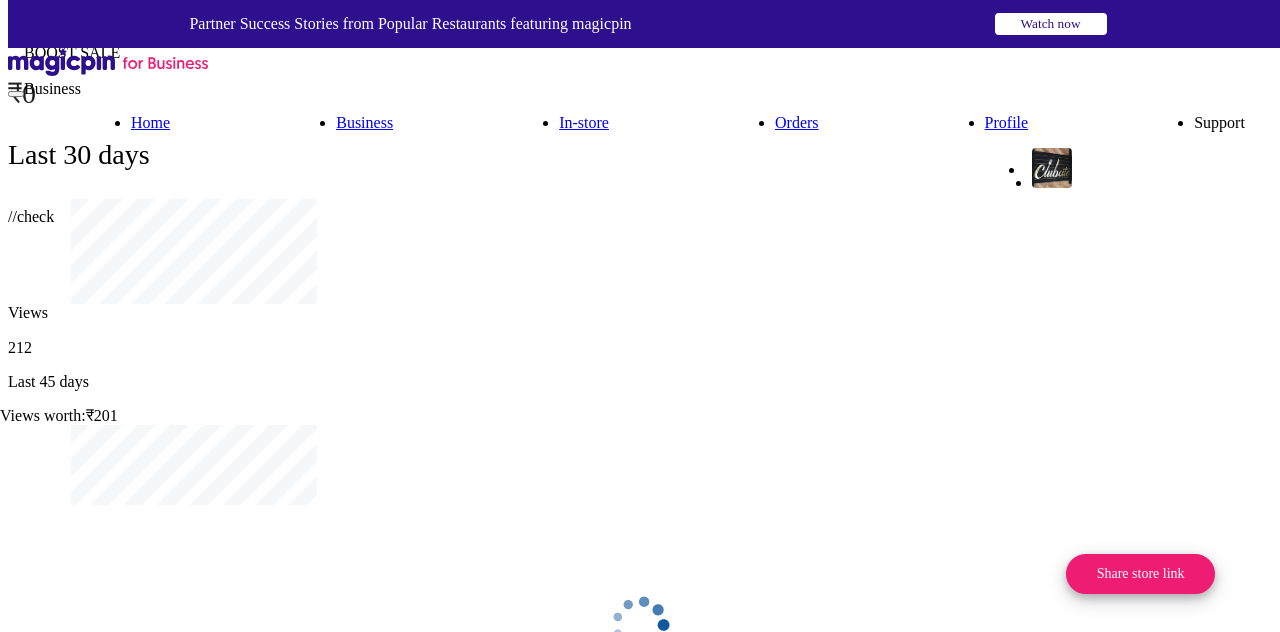 scroll, scrollTop: 180, scrollLeft: 0, axis: vertical 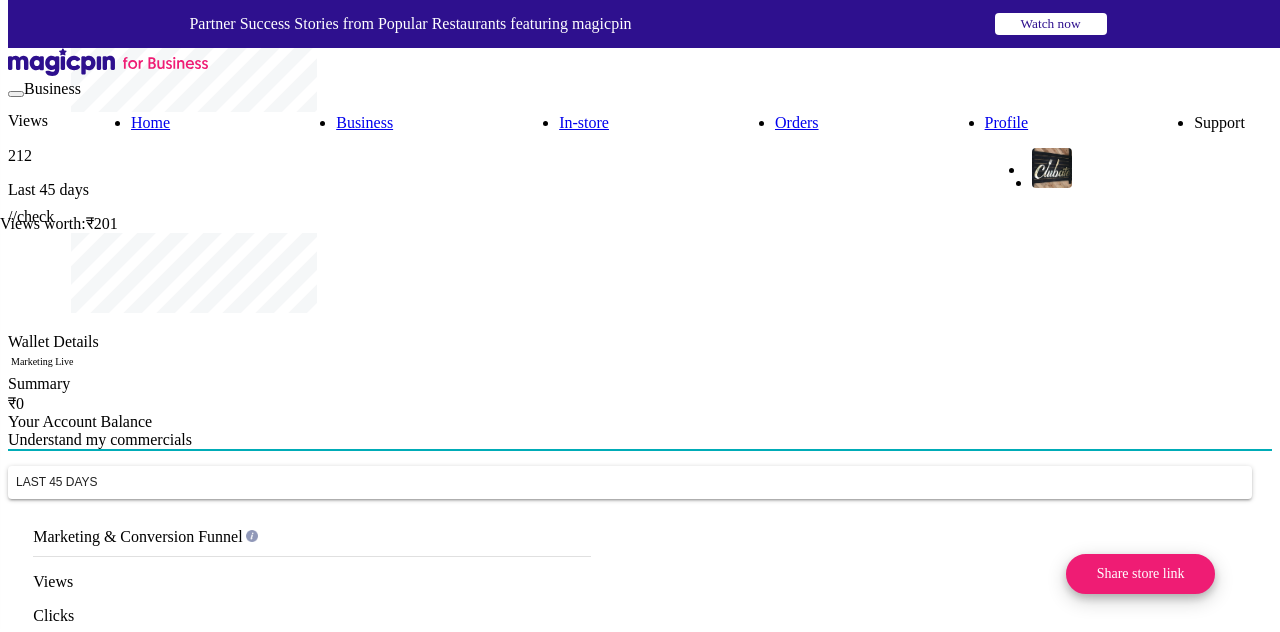 click on "In-store" at bounding box center (584, 122) 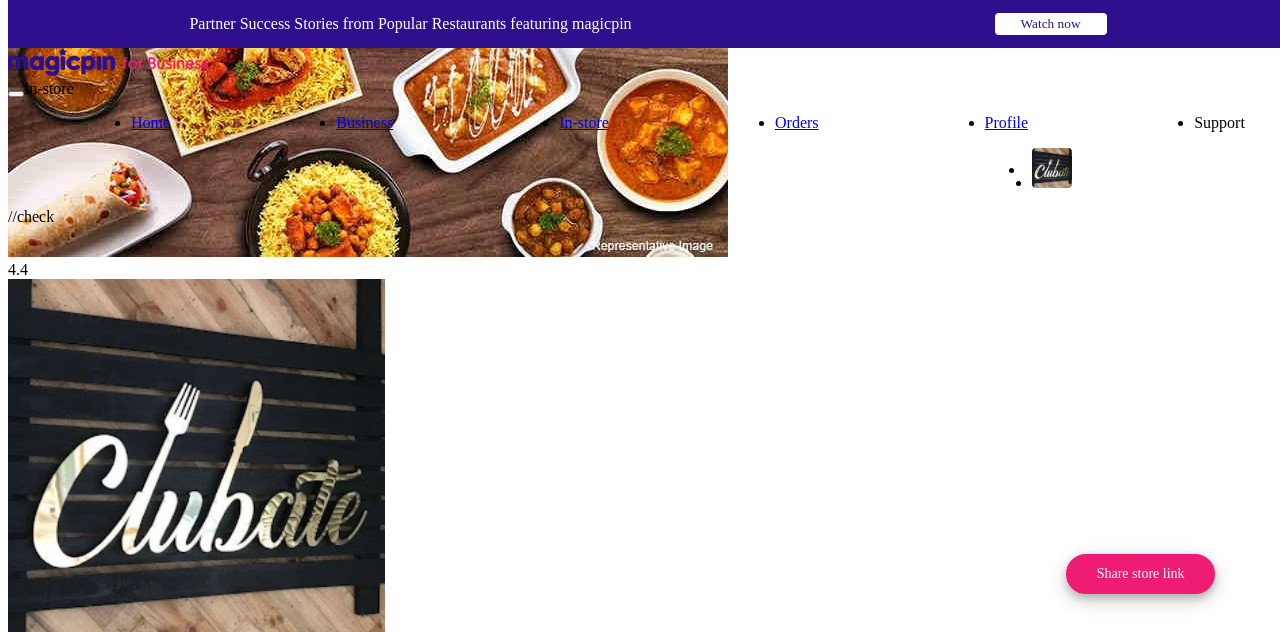 scroll, scrollTop: 0, scrollLeft: 0, axis: both 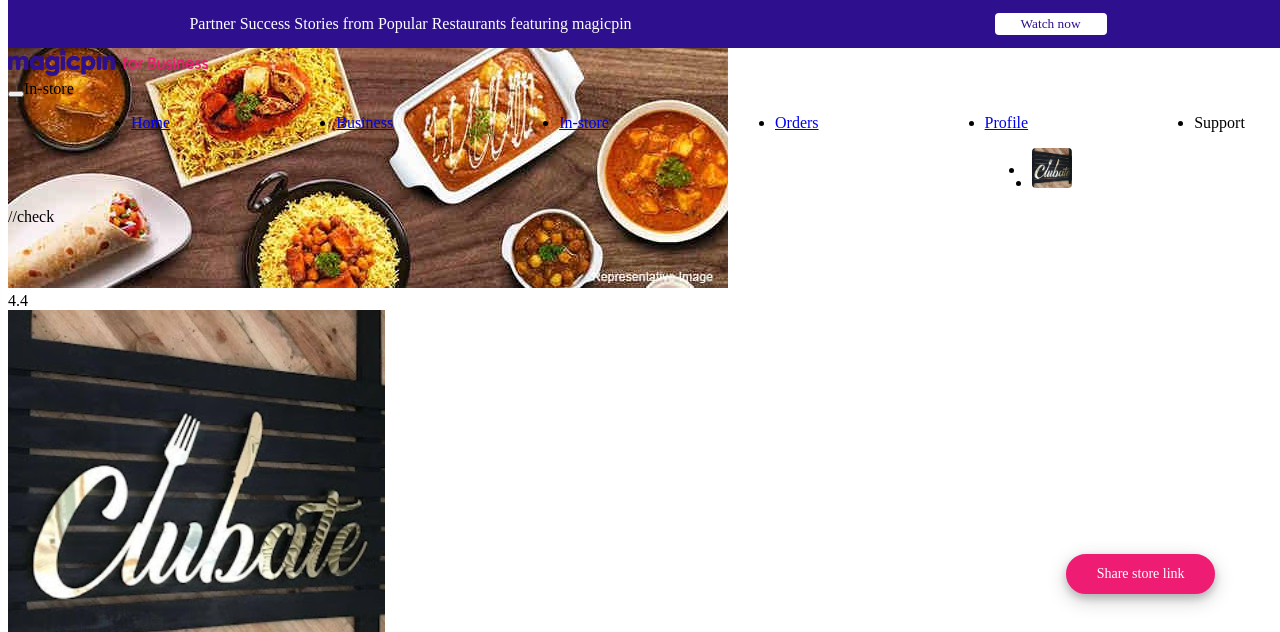 click on "Support" at bounding box center [1219, 122] 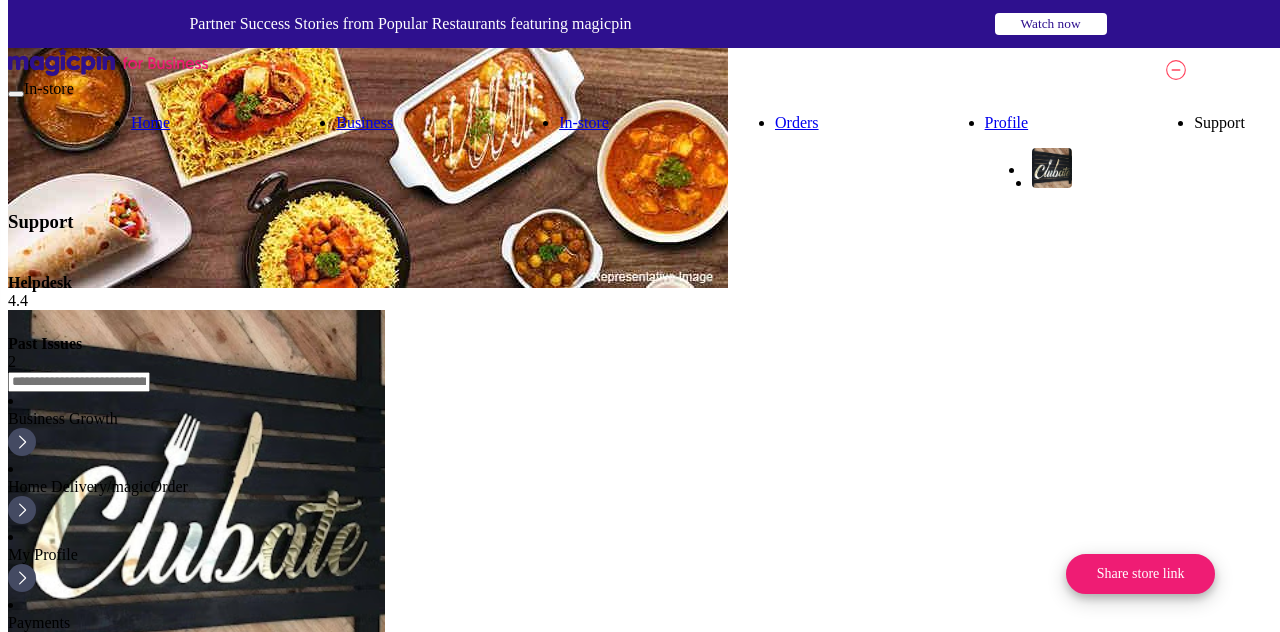 click on "Past Issues" at bounding box center (648, 344) 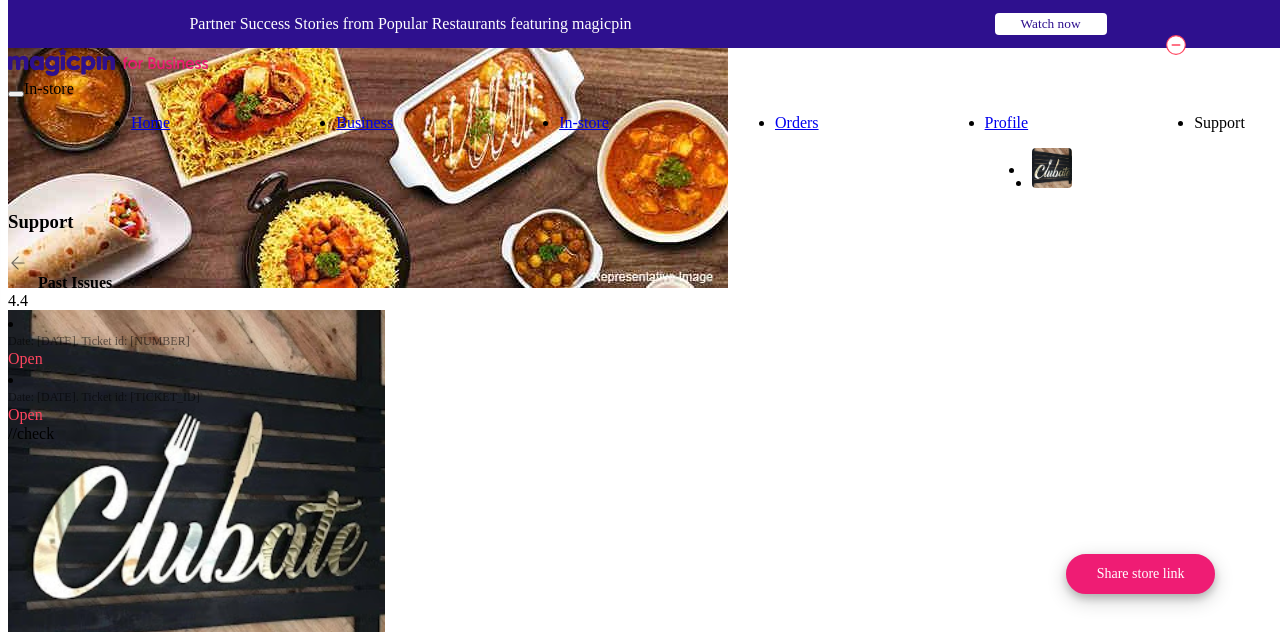click at bounding box center [18, 263] 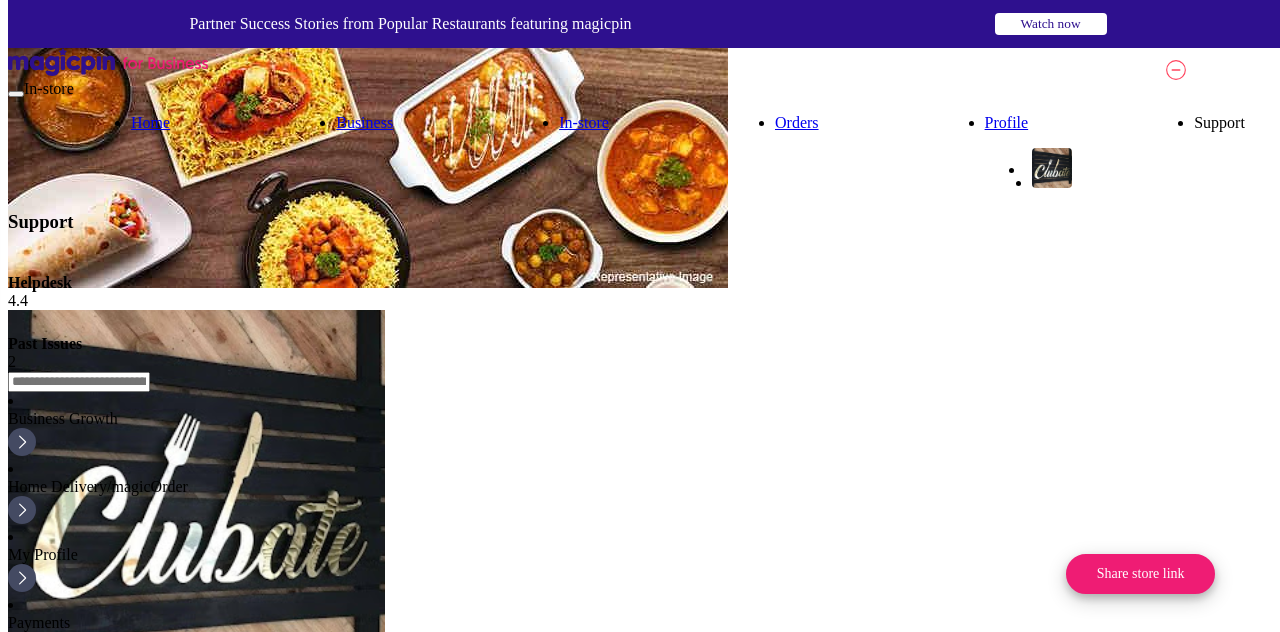 click on "Profile" at bounding box center [1007, 123] 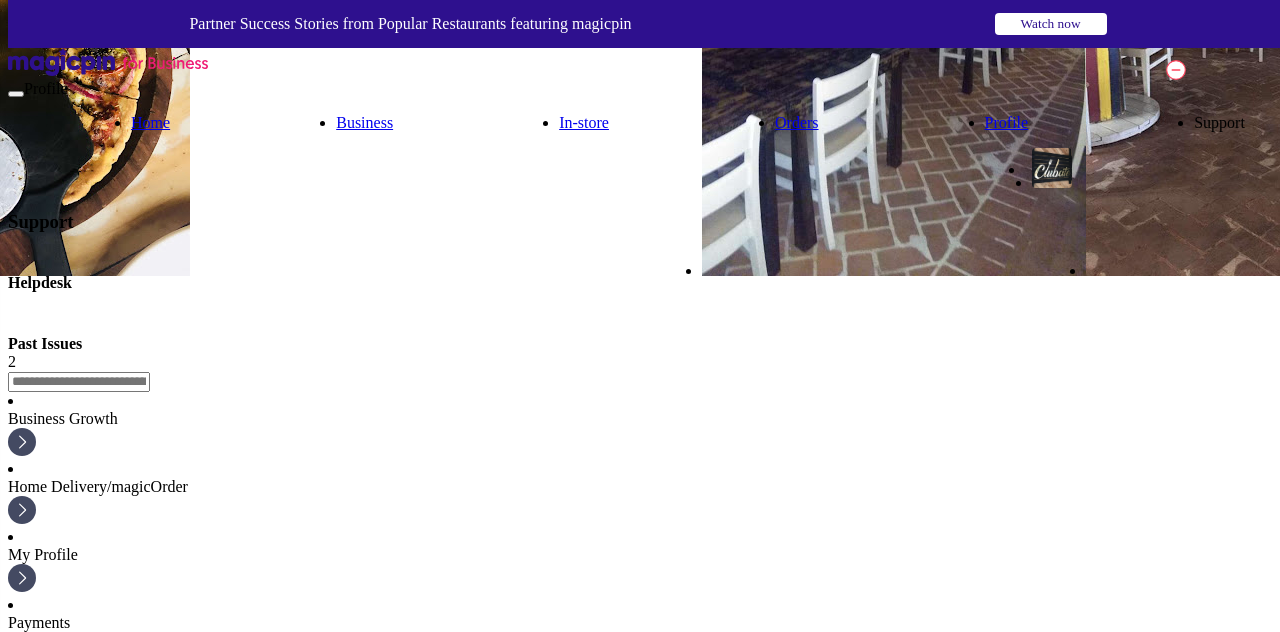 scroll, scrollTop: 2084, scrollLeft: 0, axis: vertical 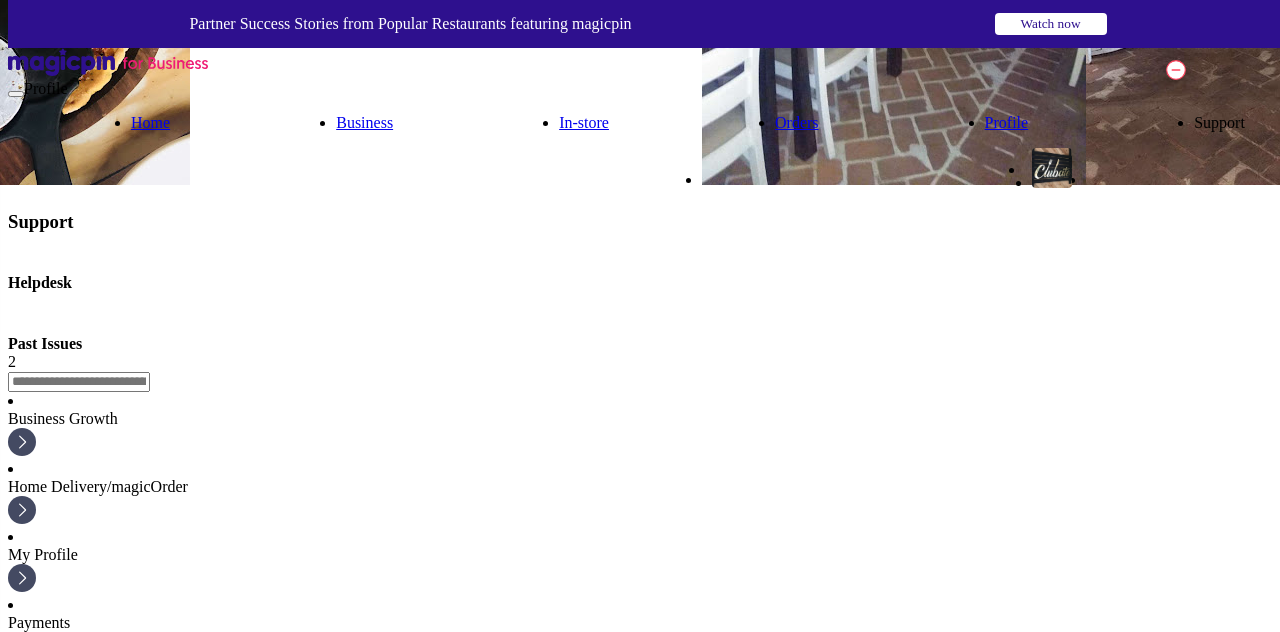 click on "Home" at bounding box center [150, 122] 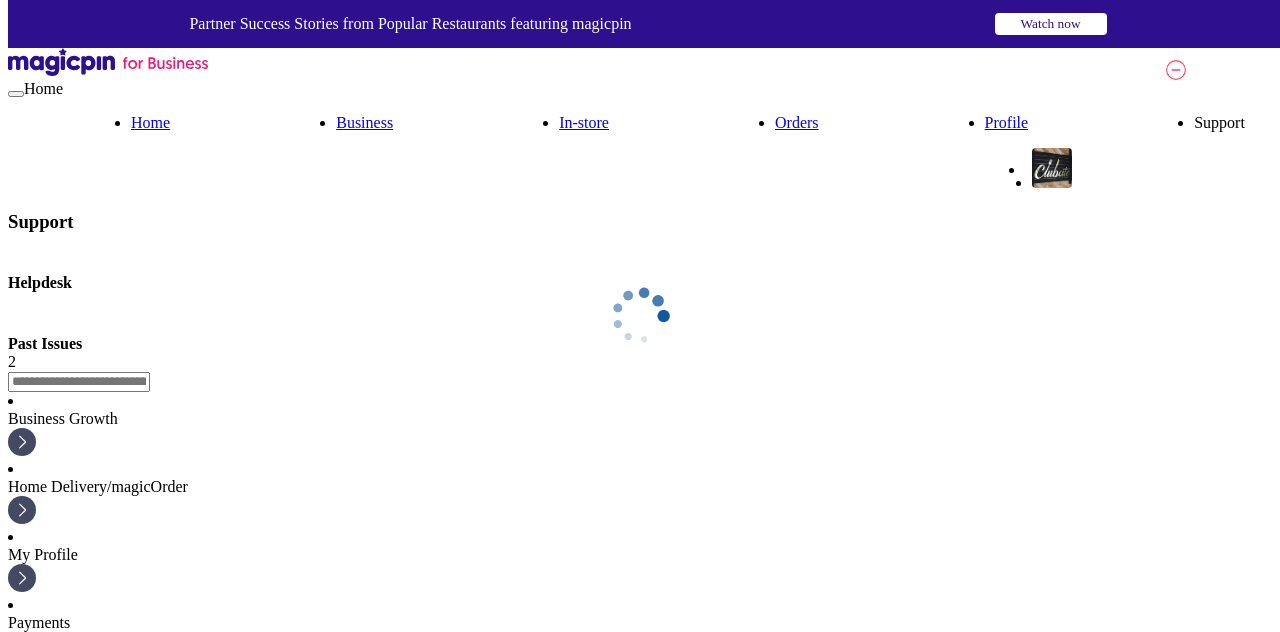 scroll, scrollTop: 42, scrollLeft: 0, axis: vertical 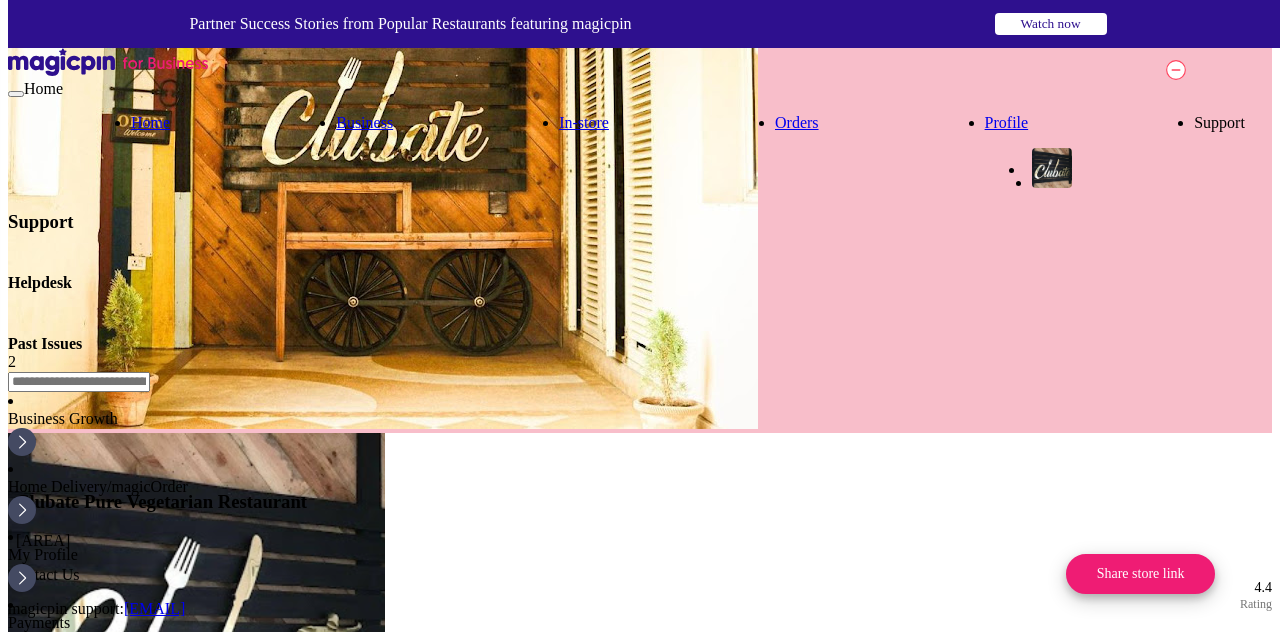 click at bounding box center (1176, 70) 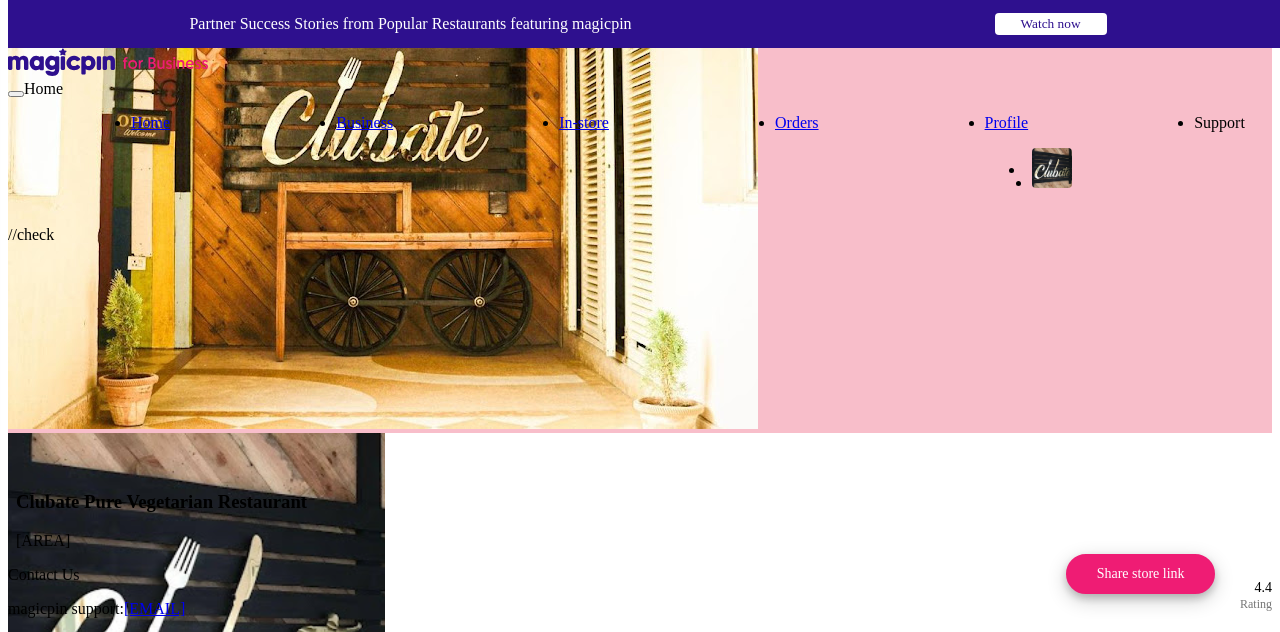 click on "Owner- [BUSINESS_NAME], [CITY] 4.4 /5 34 total reviews 5 0 votes 4 0 votes 3 0 votes 2 0 votes 1 0 votes View All Reviews You're missing out on updates! Get real time update about your store and customers GET UPDATES Reservation View all Completed Bookings 46 / 46 Upcoming Bookings 0 Invite top customers of your locality to your store [FIRST] [LAST] 1 Likes, 0 Followers . 0 Visits Add [FIRST] [LAST] 0 Likes, 2 Followers . 0 Visits Add [FIRST] [LAST] 81 Likes, 19 Followers . 0 Visits Add [FIRST] [LAST] 4 Likes, 6 Followers . 0 Visits Add [FIRST] [LAST] Add [FIRST] [LAST] Add" at bounding box center [640, 2235] 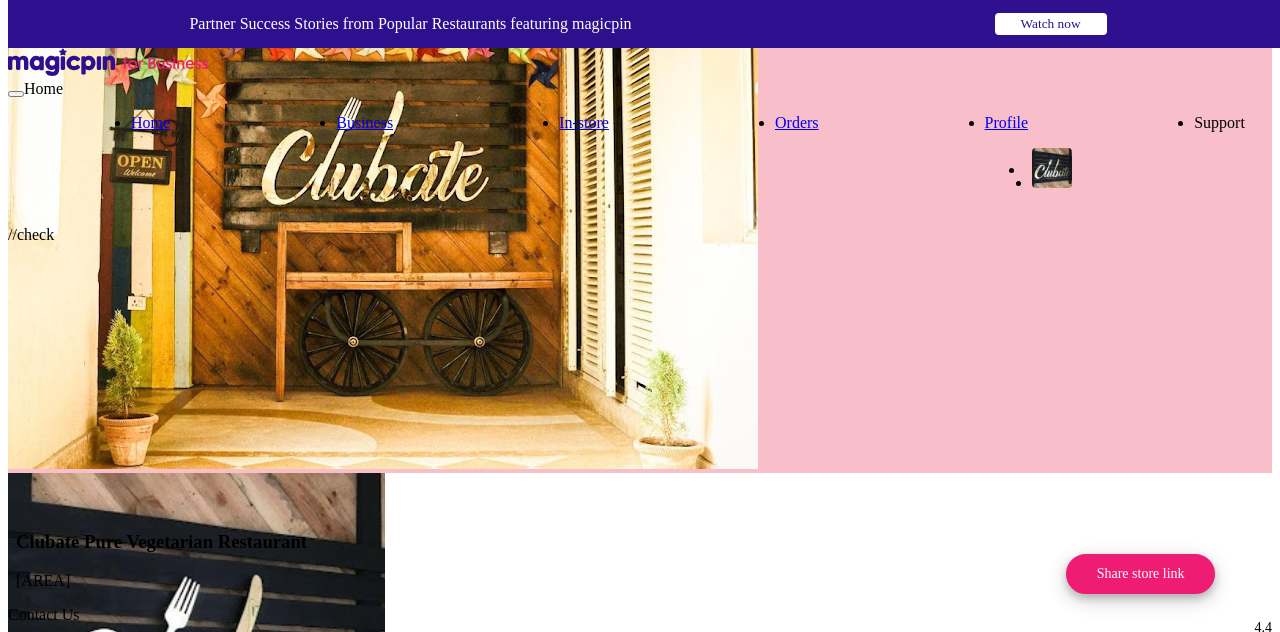 scroll, scrollTop: 0, scrollLeft: 314, axis: horizontal 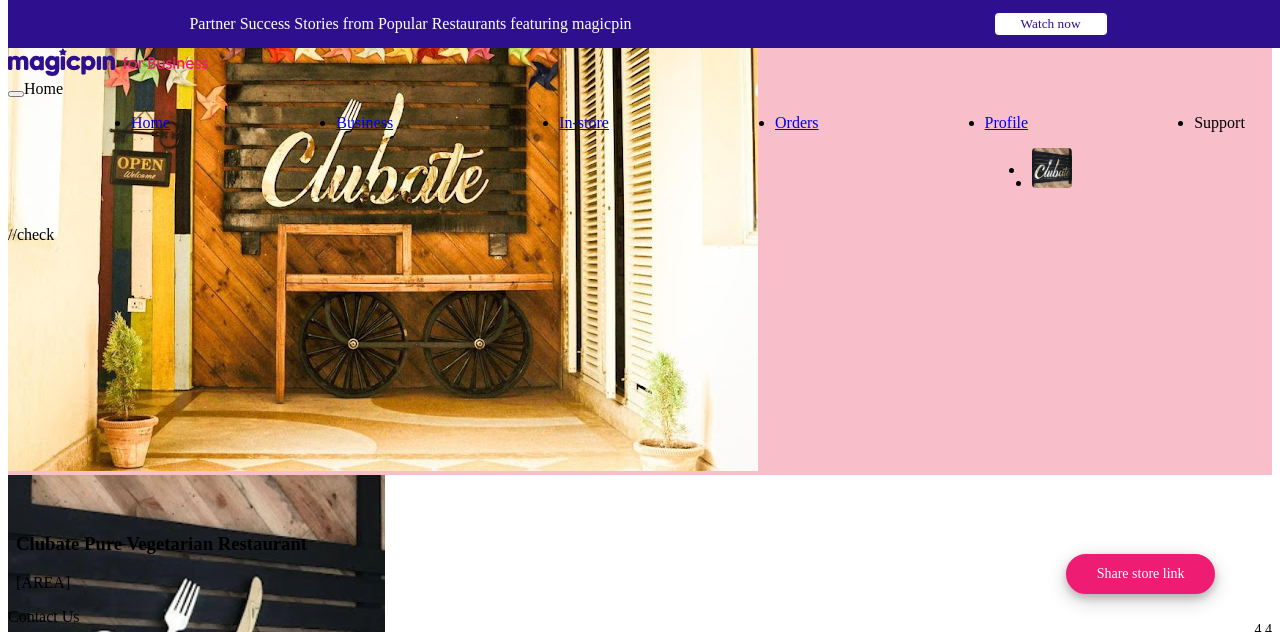 click on "Business" at bounding box center [364, 122] 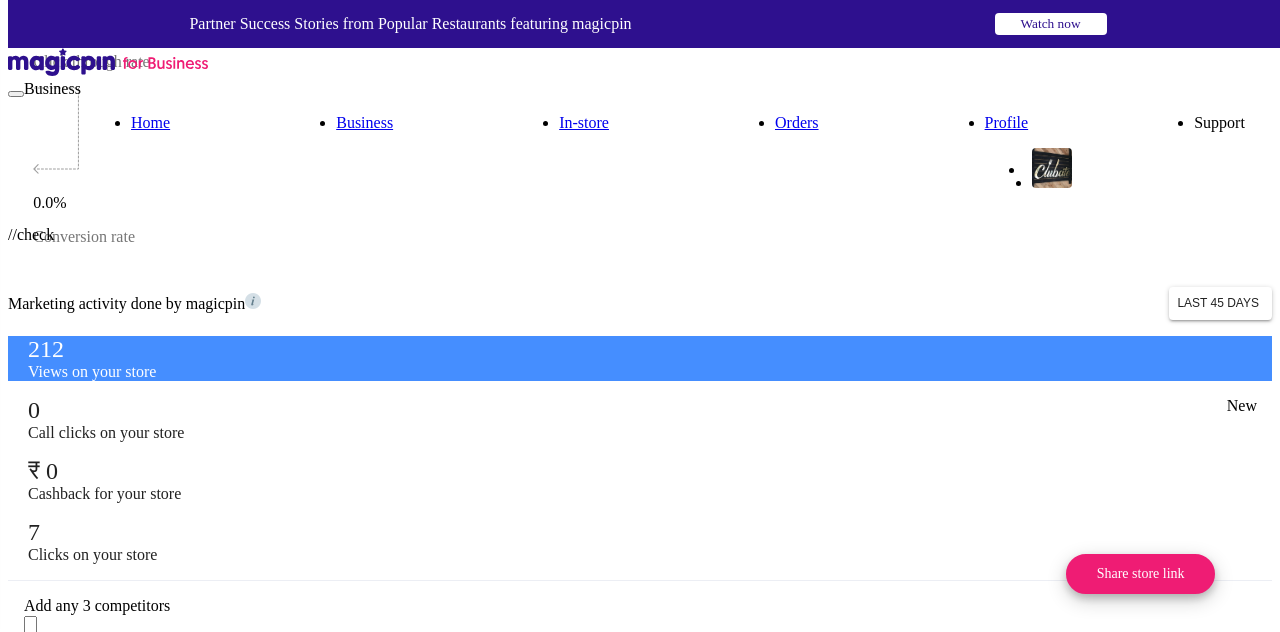 click on "Home" at bounding box center [150, 122] 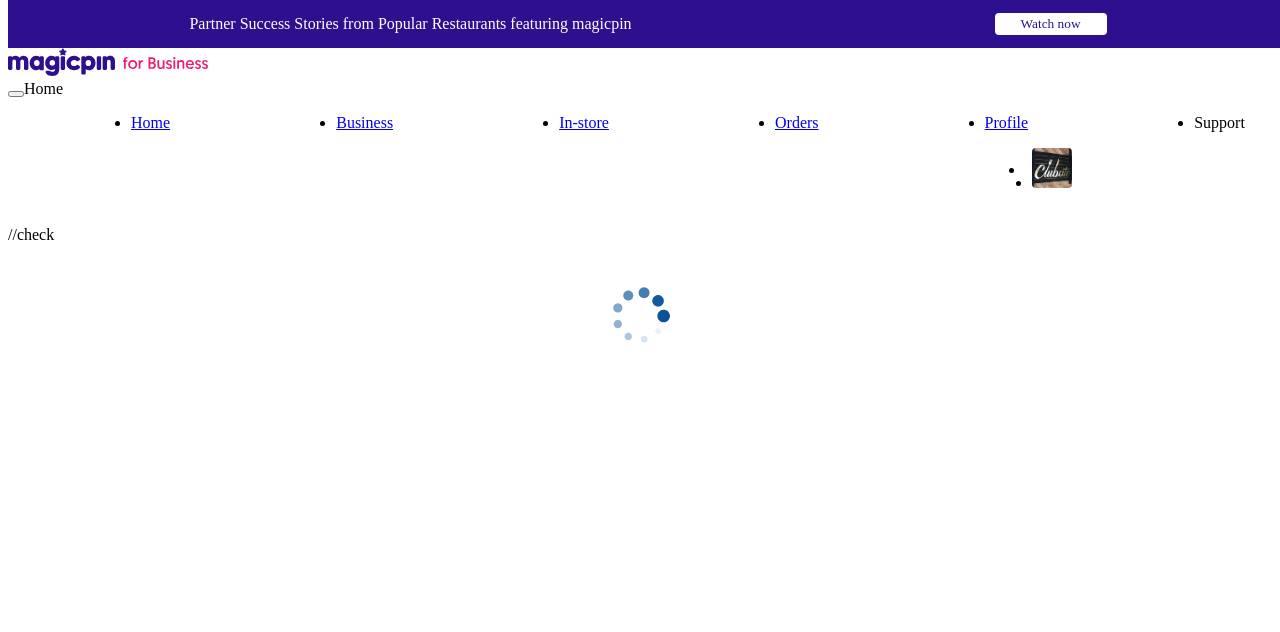 scroll, scrollTop: 42, scrollLeft: 0, axis: vertical 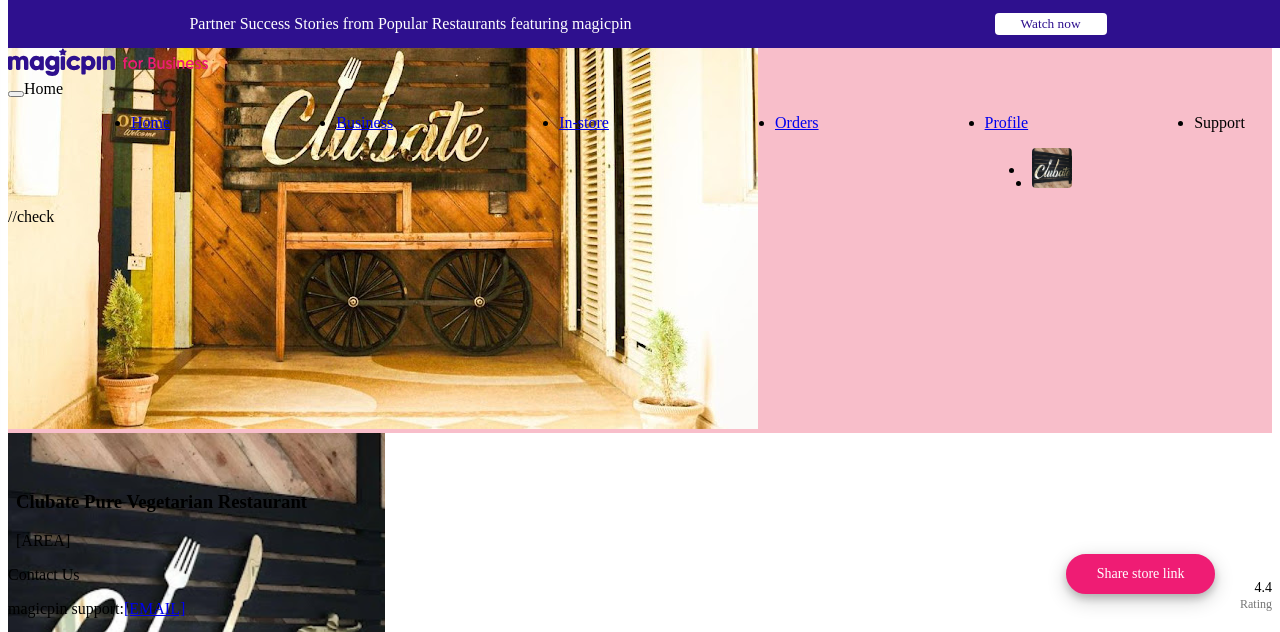 click on "Home Business In-store Orders Profile Support" at bounding box center (668, 123) 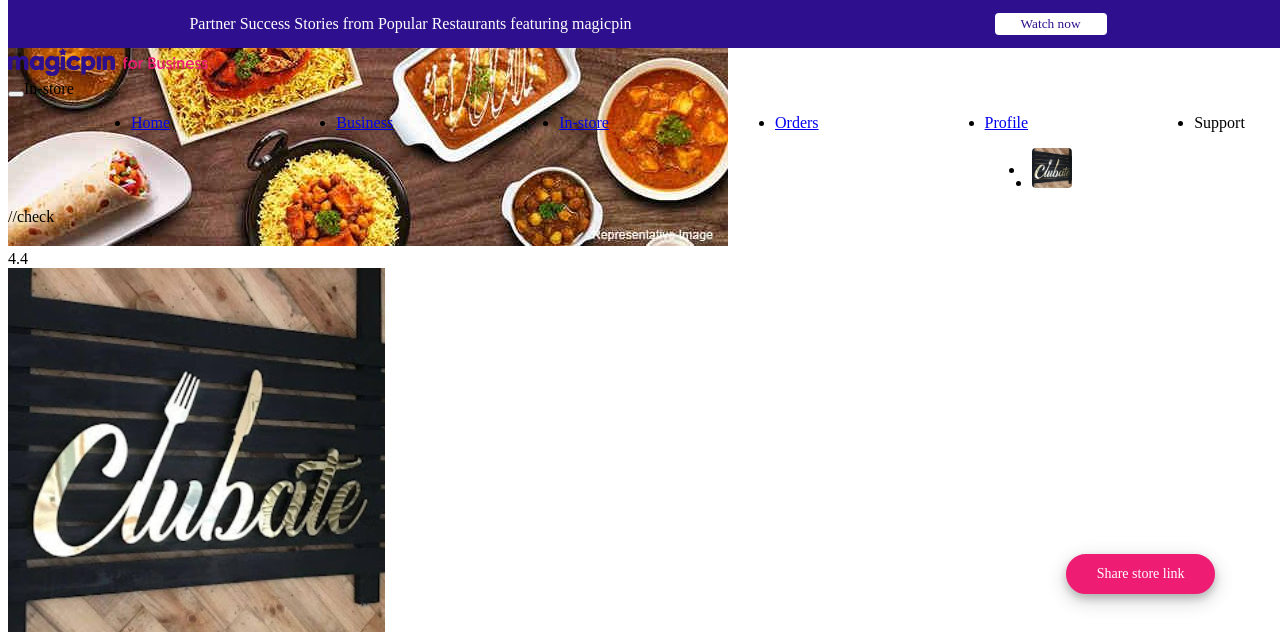 scroll, scrollTop: 34, scrollLeft: 0, axis: vertical 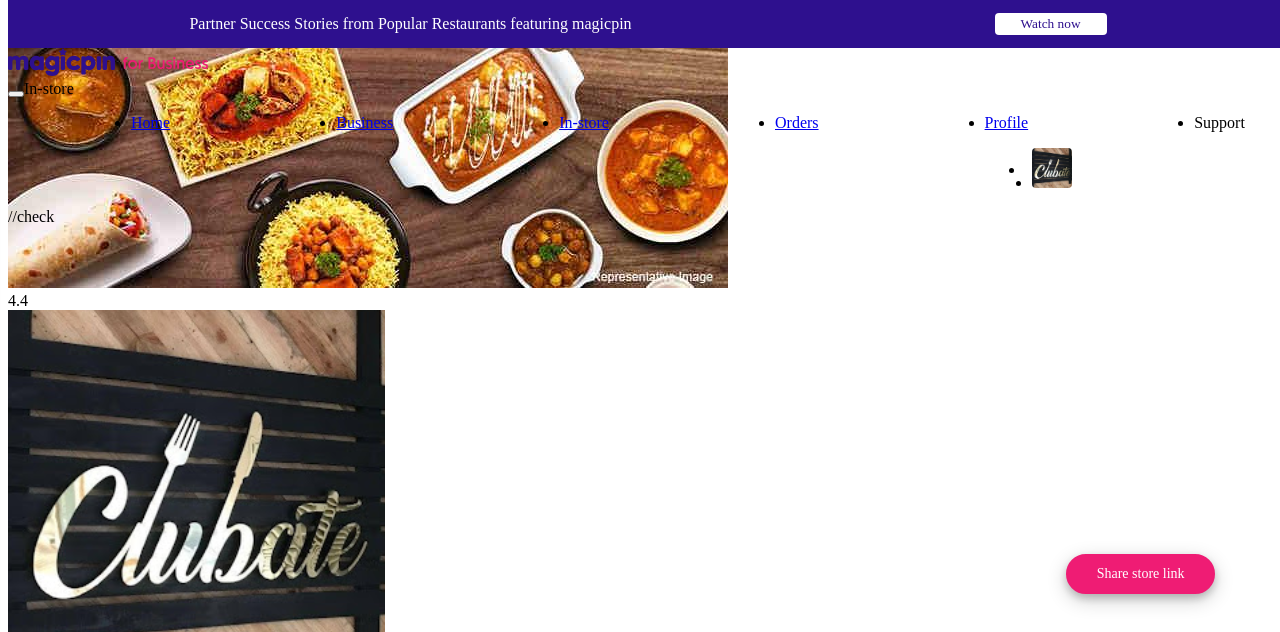 click on "Orders" at bounding box center [797, 122] 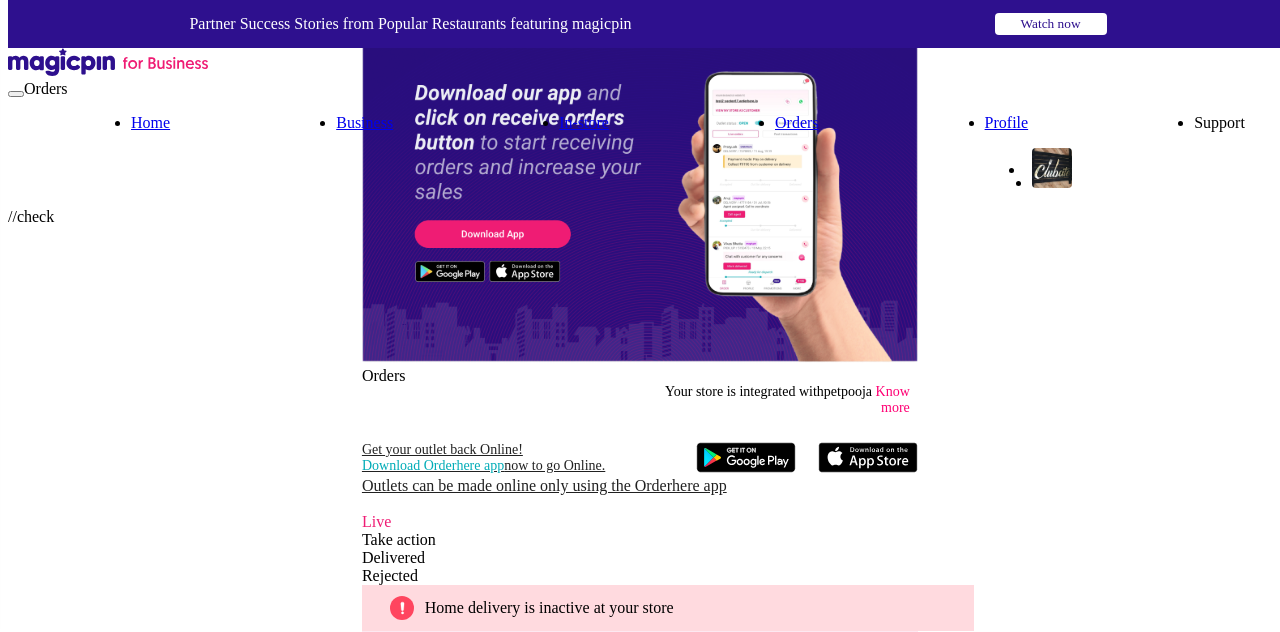 type on "**********" 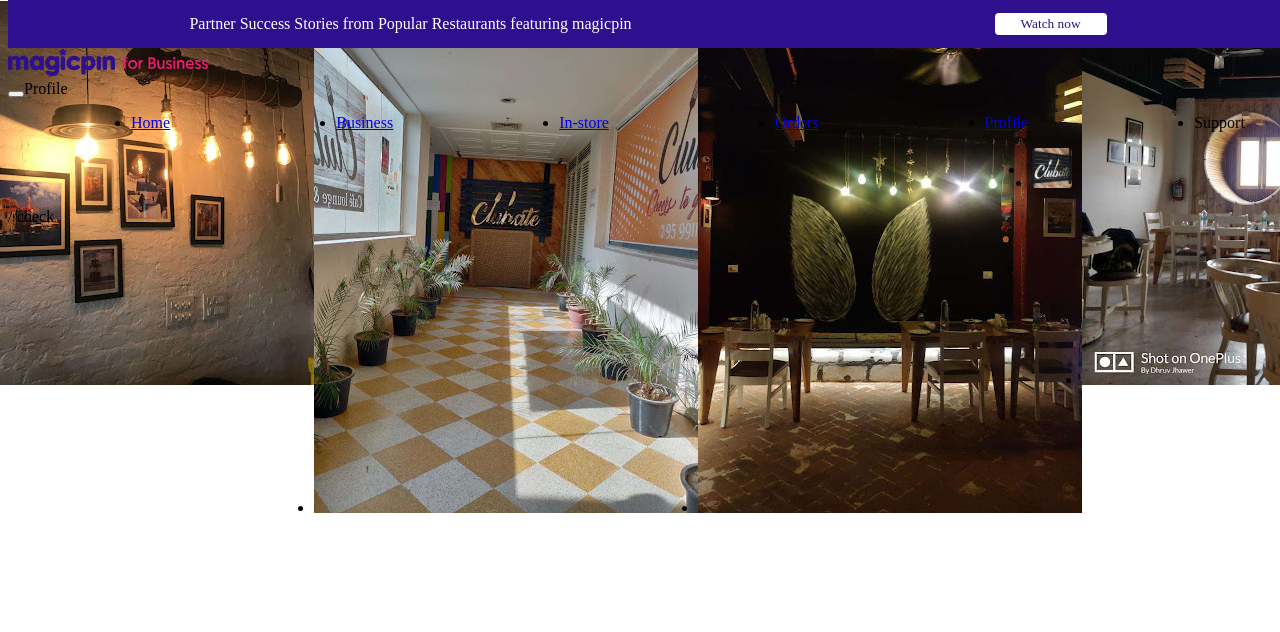 scroll, scrollTop: 1880, scrollLeft: 0, axis: vertical 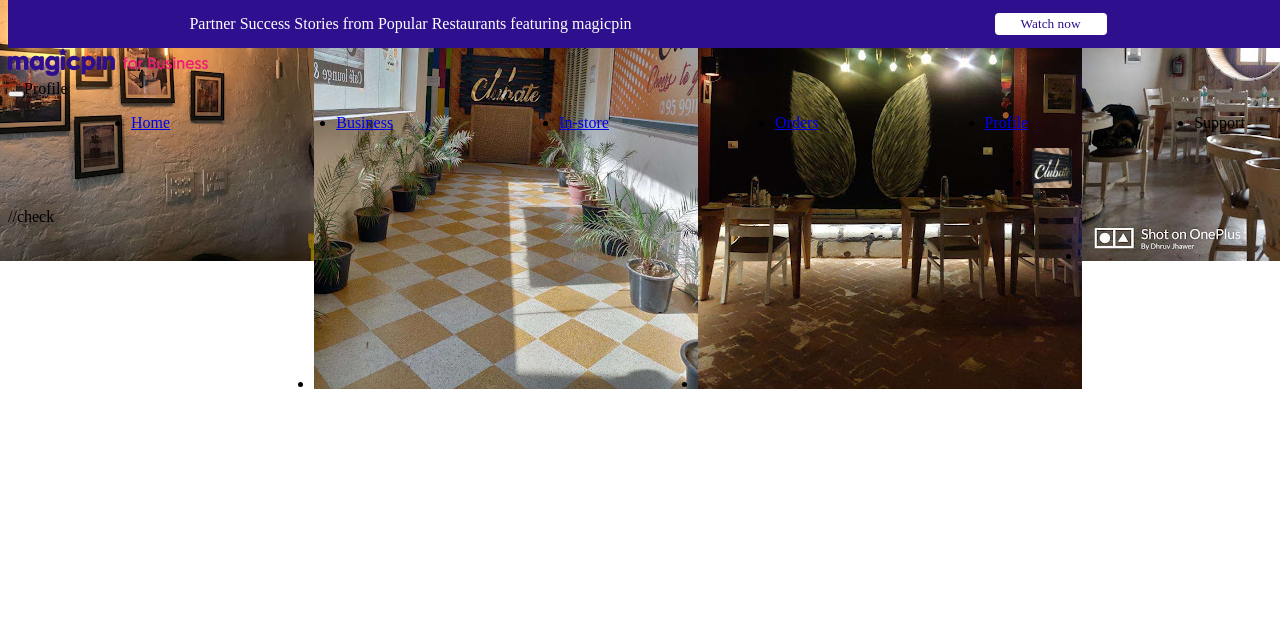 click on "Edit" at bounding box center [-27552, 868] 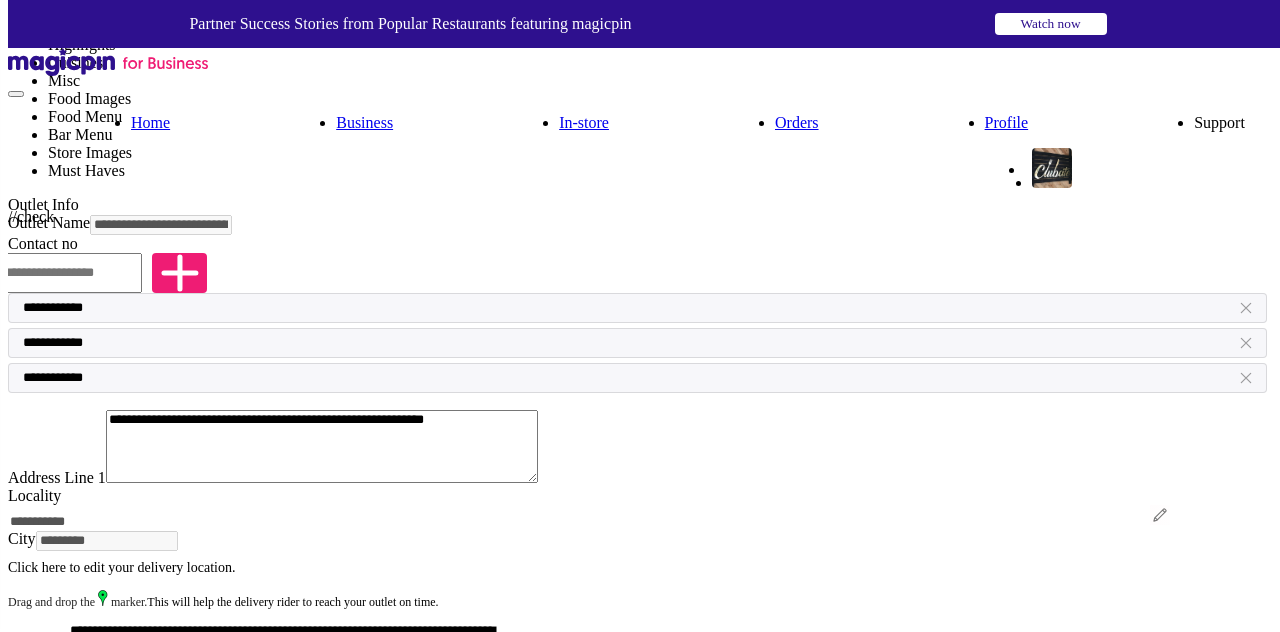 scroll, scrollTop: 68, scrollLeft: 0, axis: vertical 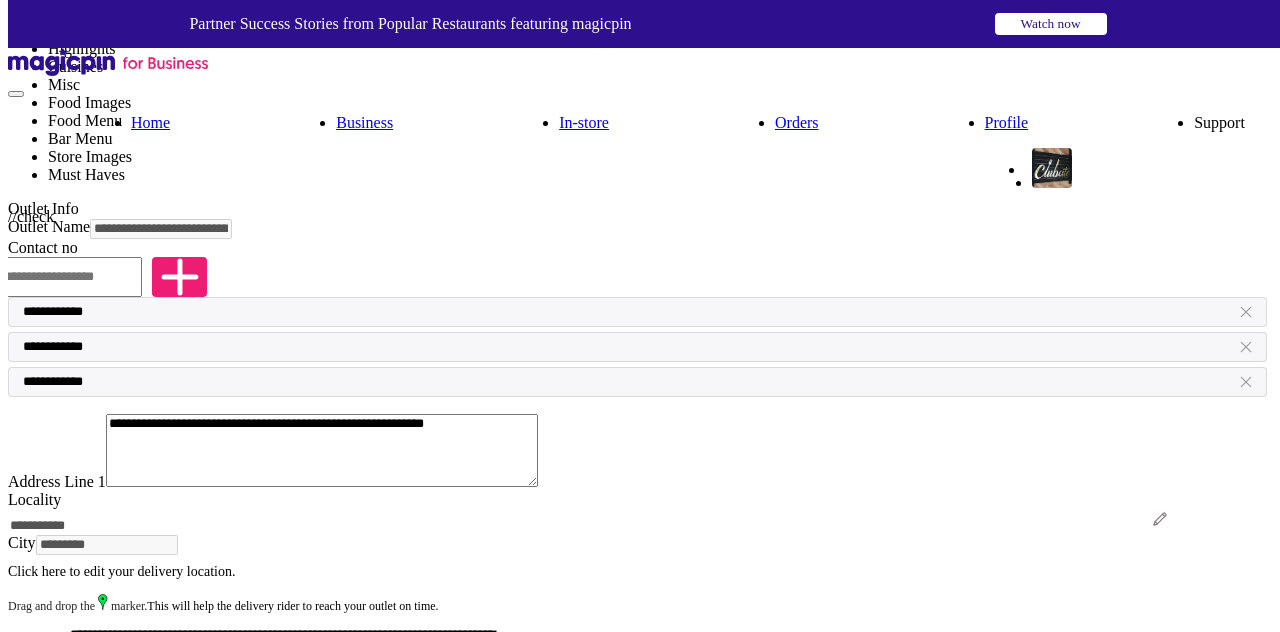 click at bounding box center (71, 277) 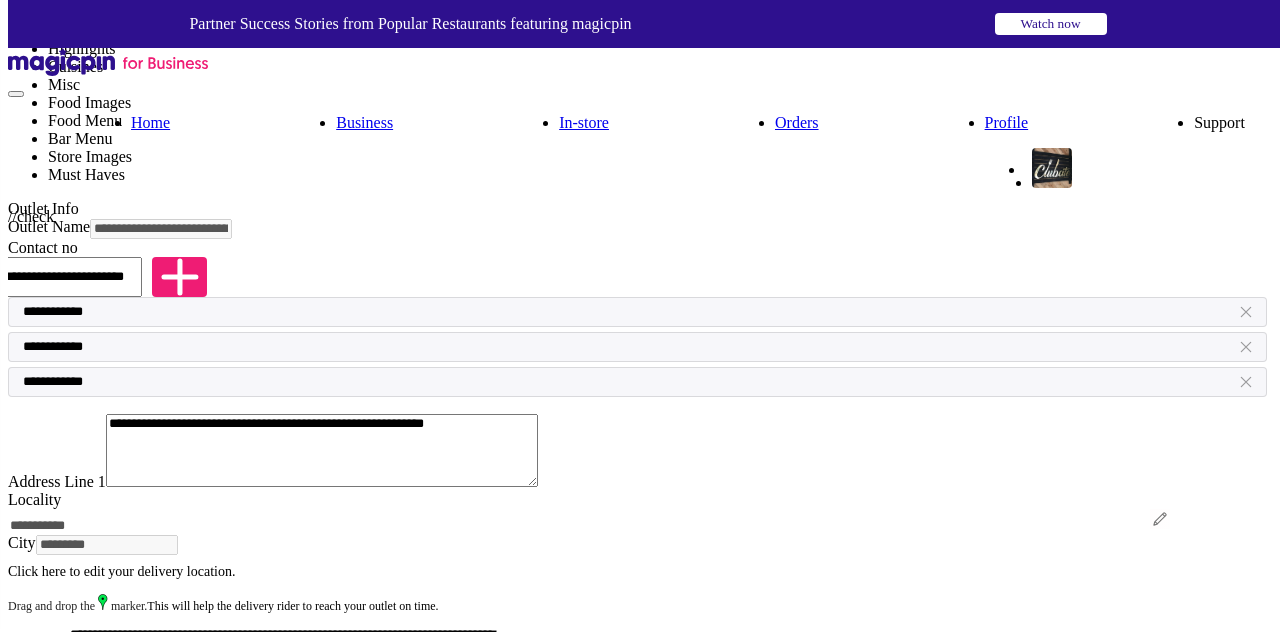 drag, startPoint x: 593, startPoint y: 239, endPoint x: 326, endPoint y: 231, distance: 267.1198 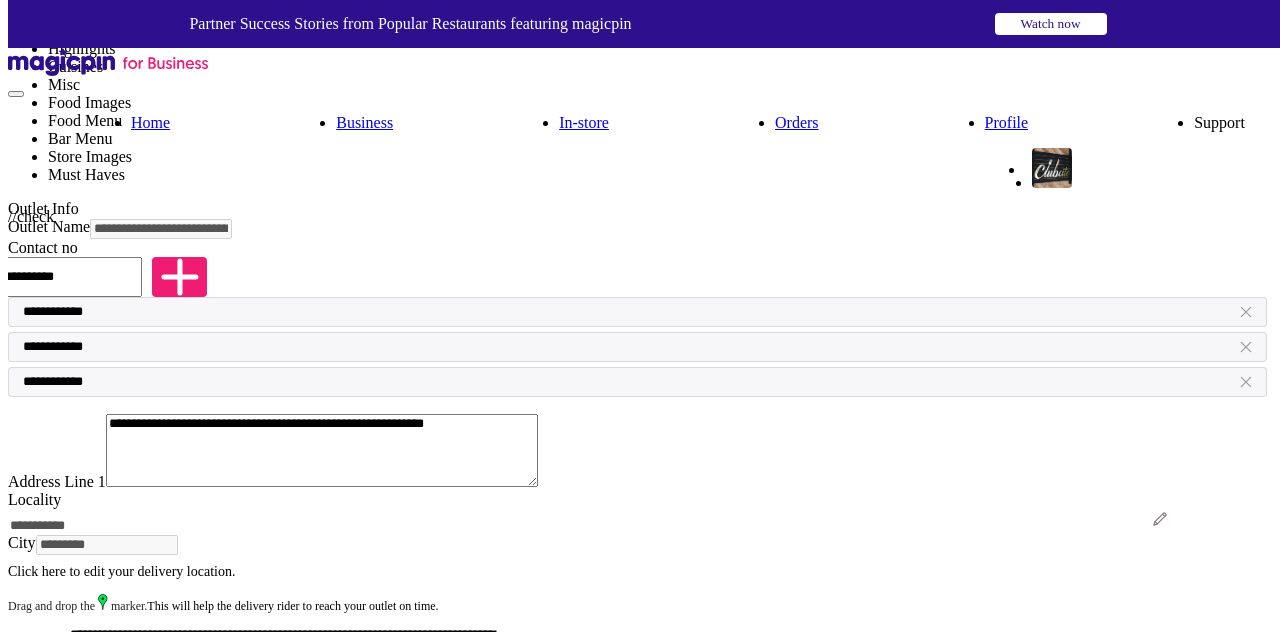 type on "**********" 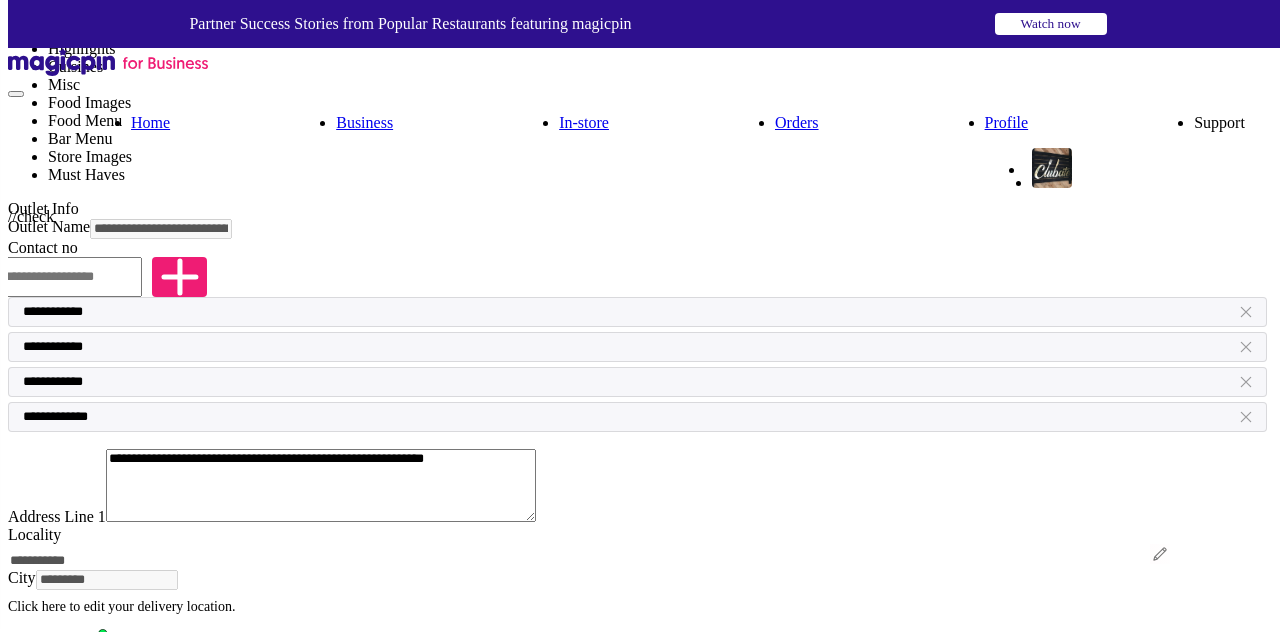 scroll, scrollTop: 0, scrollLeft: 0, axis: both 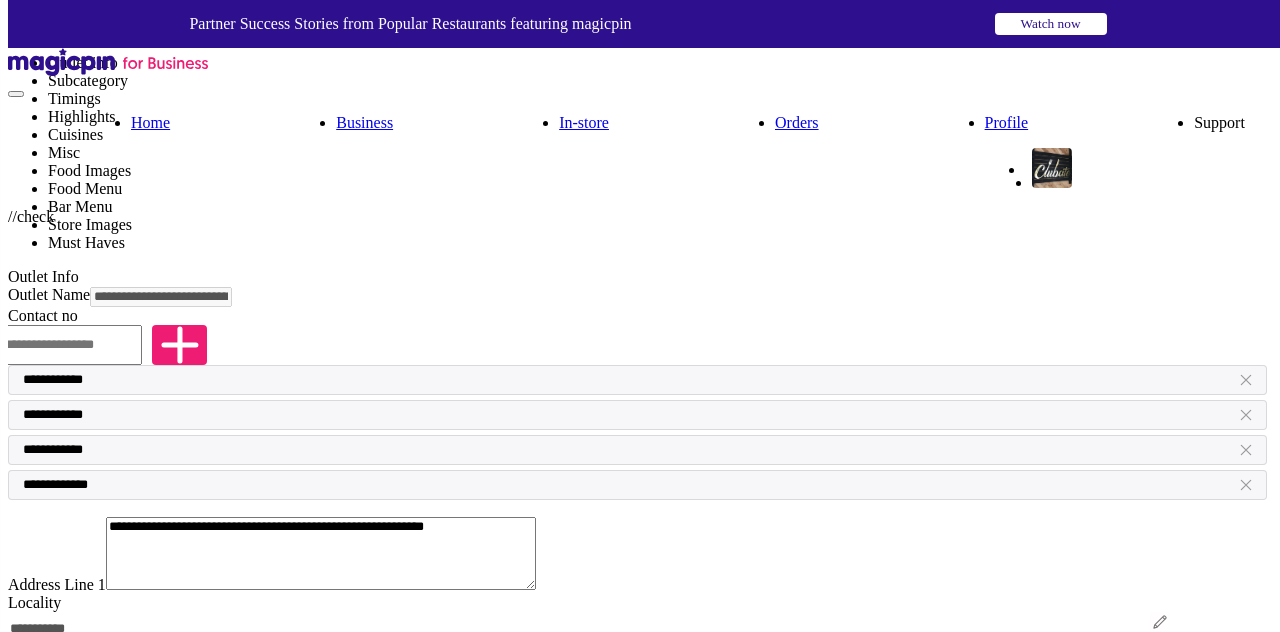 click on "Support" at bounding box center (1219, 122) 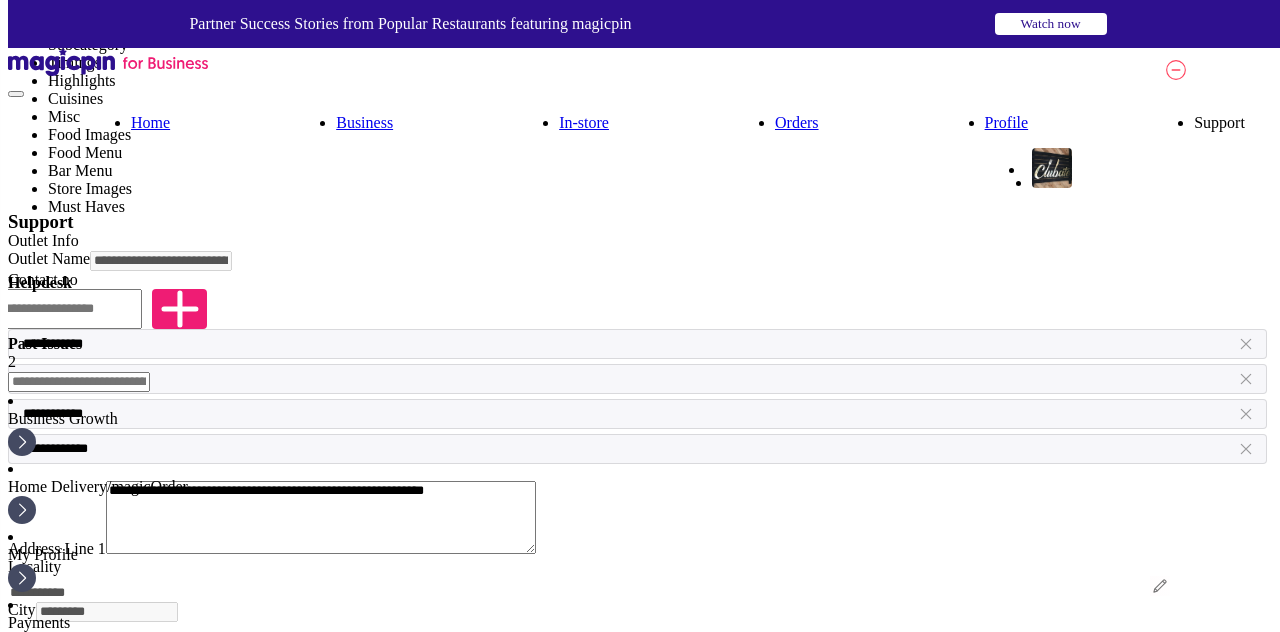 scroll, scrollTop: 40, scrollLeft: 0, axis: vertical 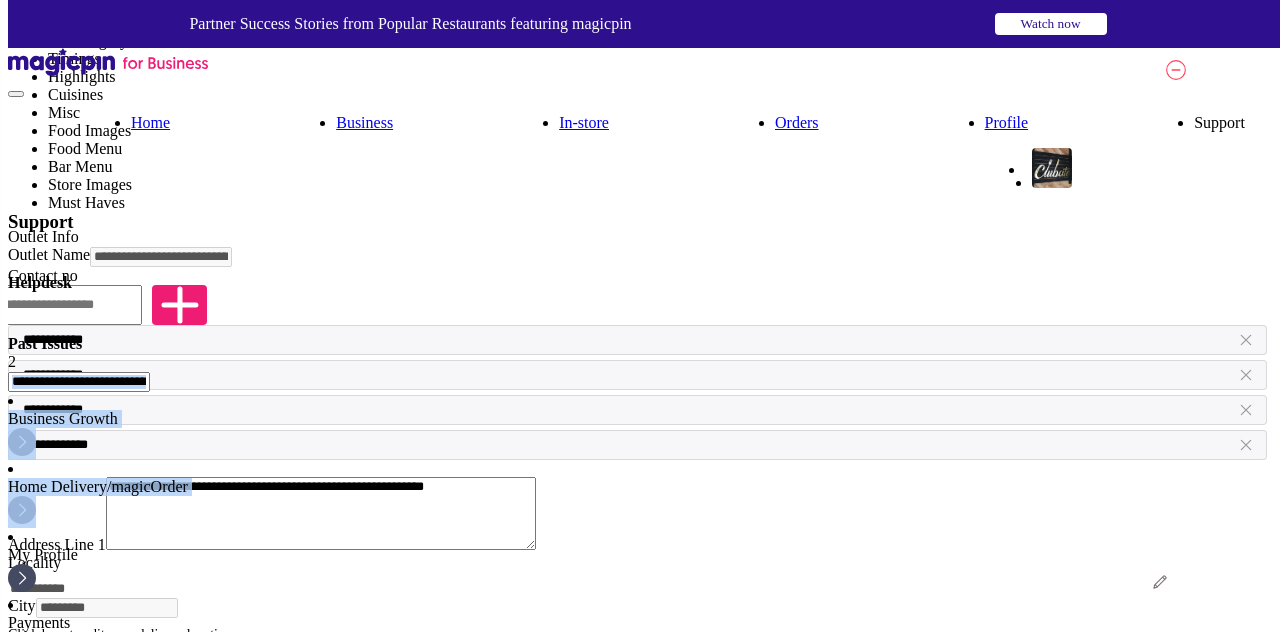 drag, startPoint x: 1279, startPoint y: 238, endPoint x: 1271, endPoint y: 395, distance: 157.20369 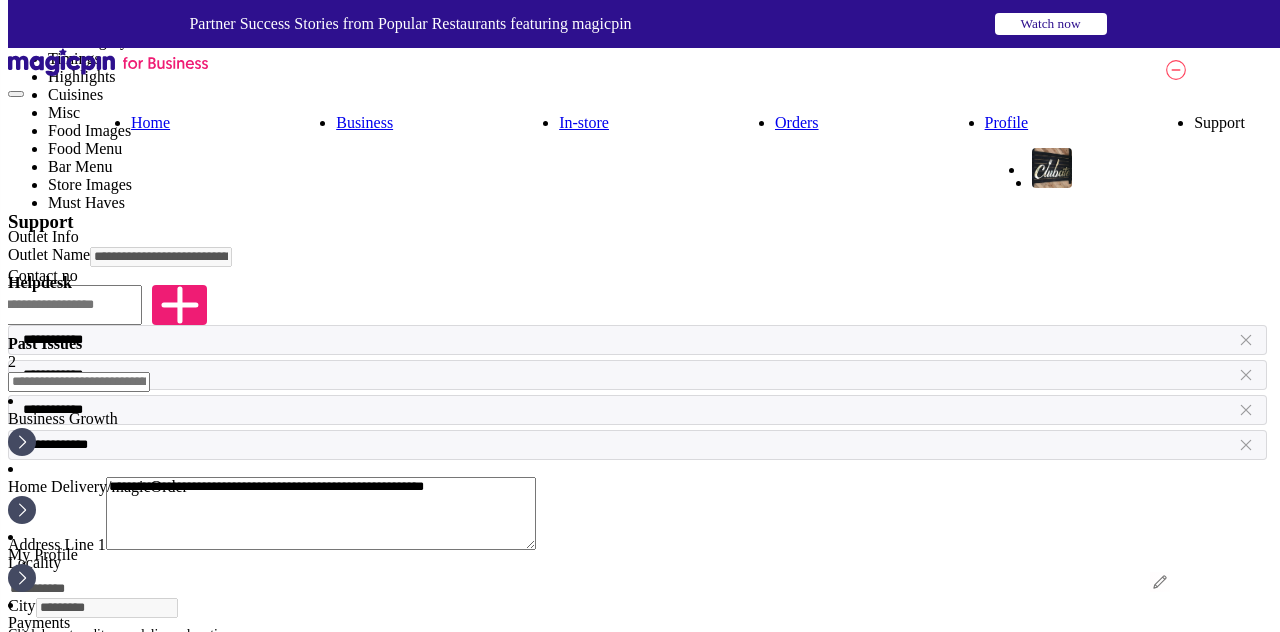 click on "Partner Success Stories from Popular Restaurants featuring magicpin Watch now" at bounding box center [648, 24] 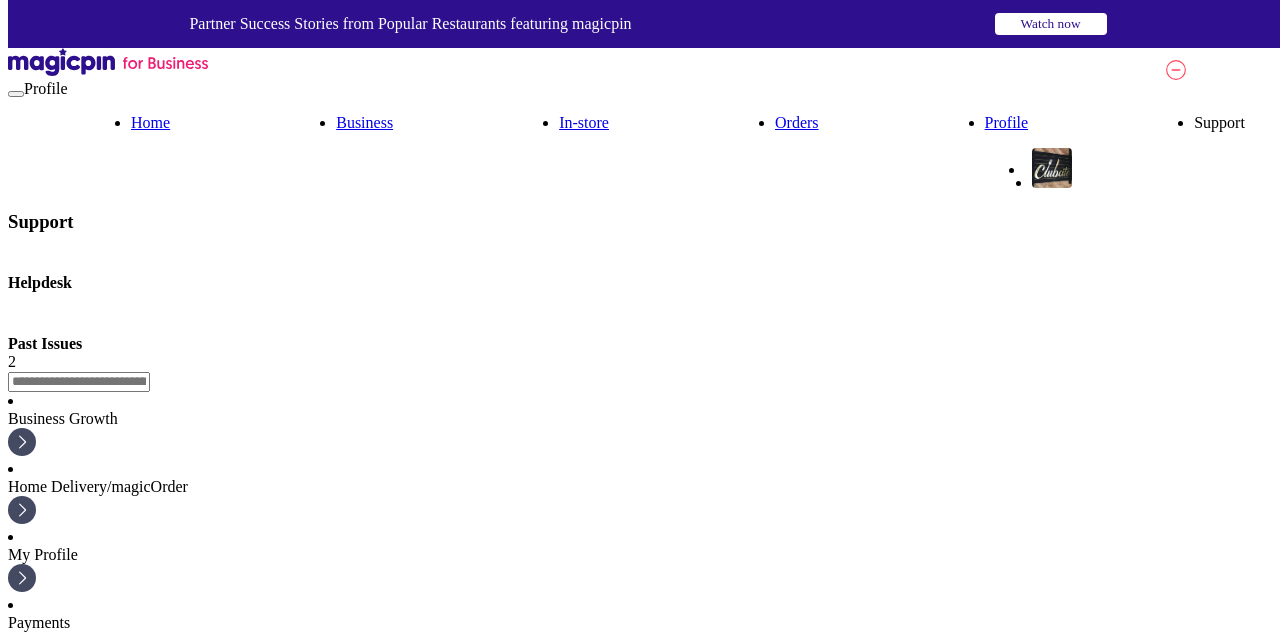 click at bounding box center (1176, 70) 